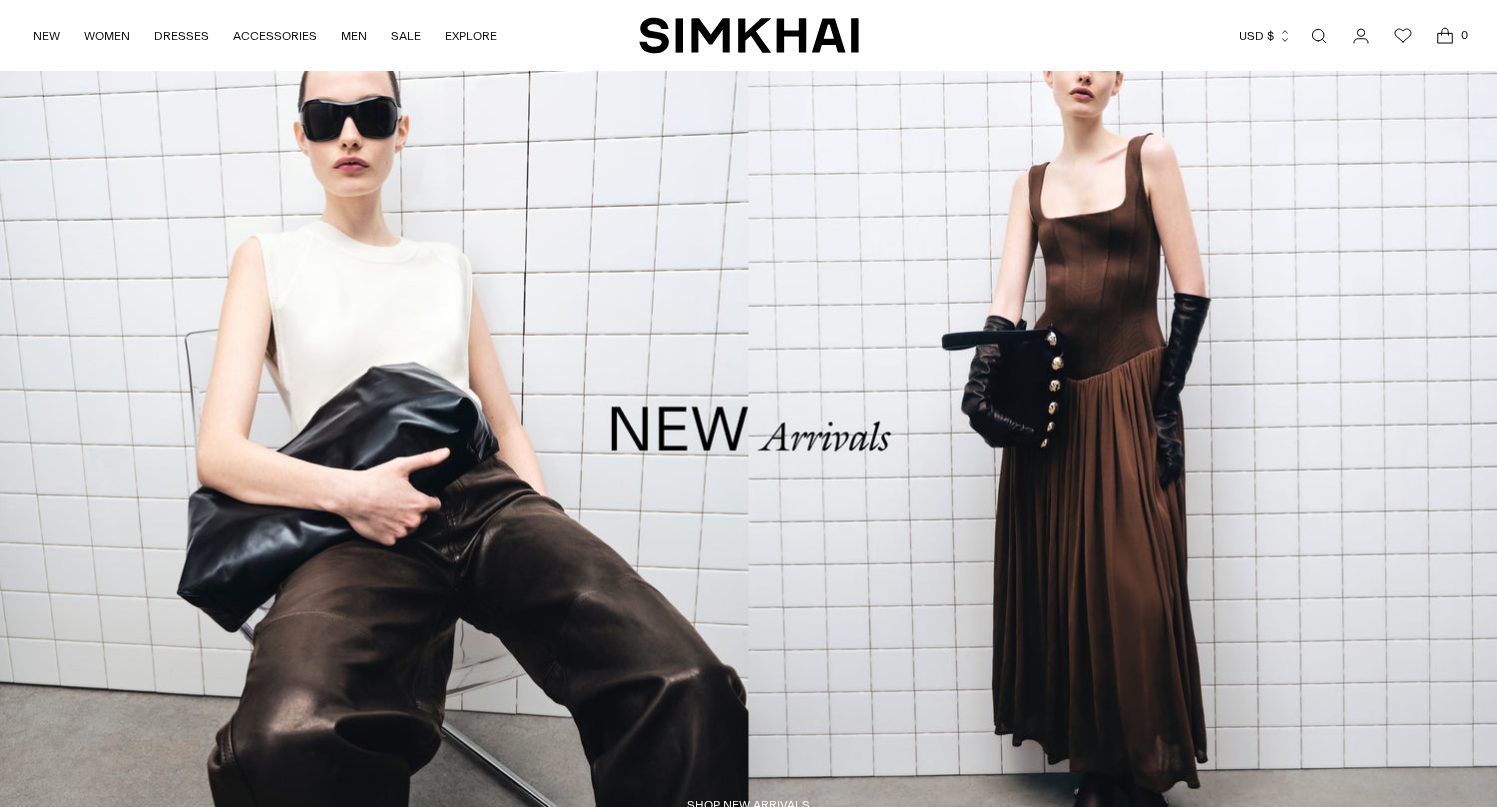 scroll, scrollTop: 0, scrollLeft: 0, axis: both 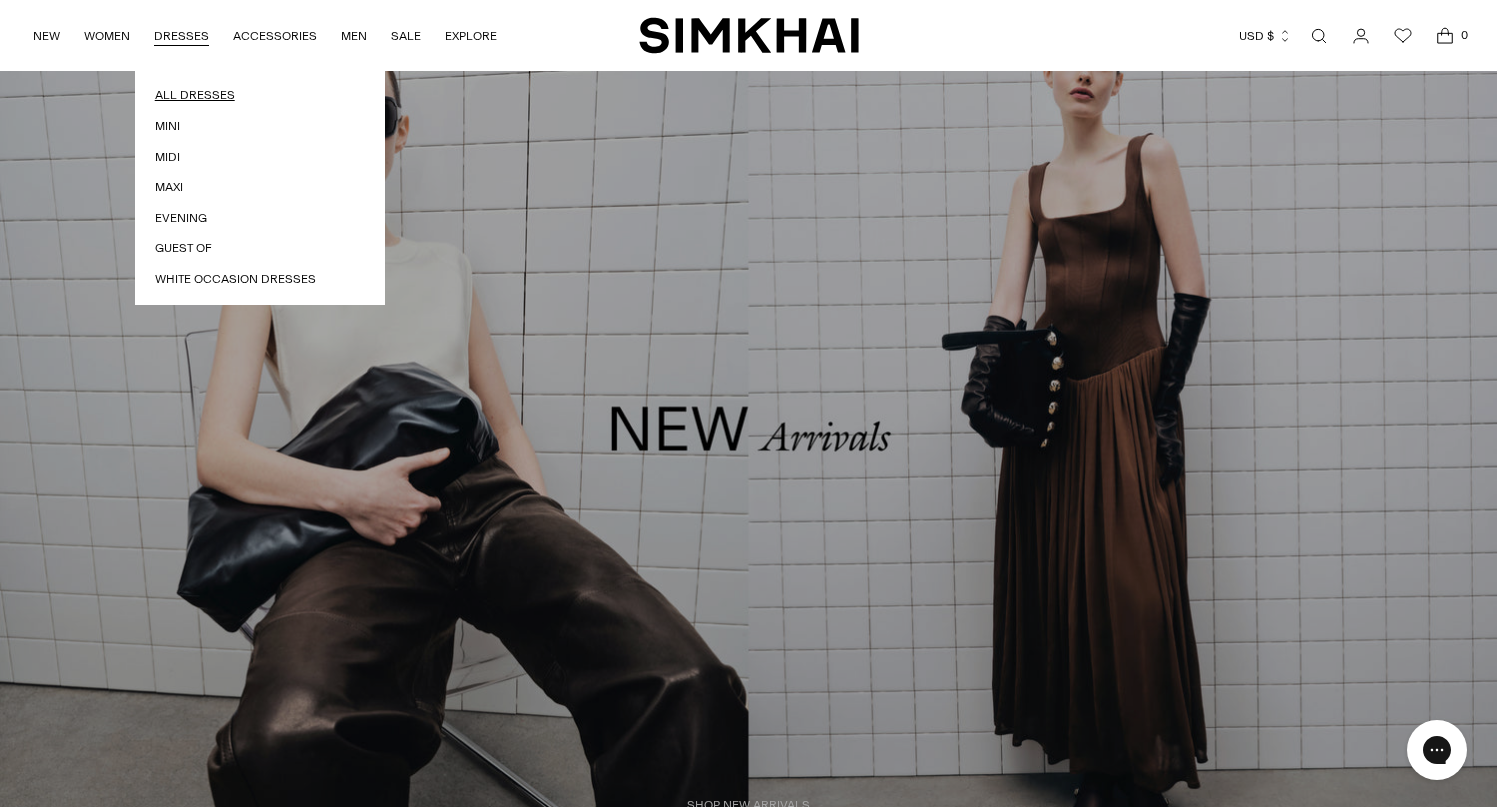click on "All Dresses" at bounding box center [260, 95] 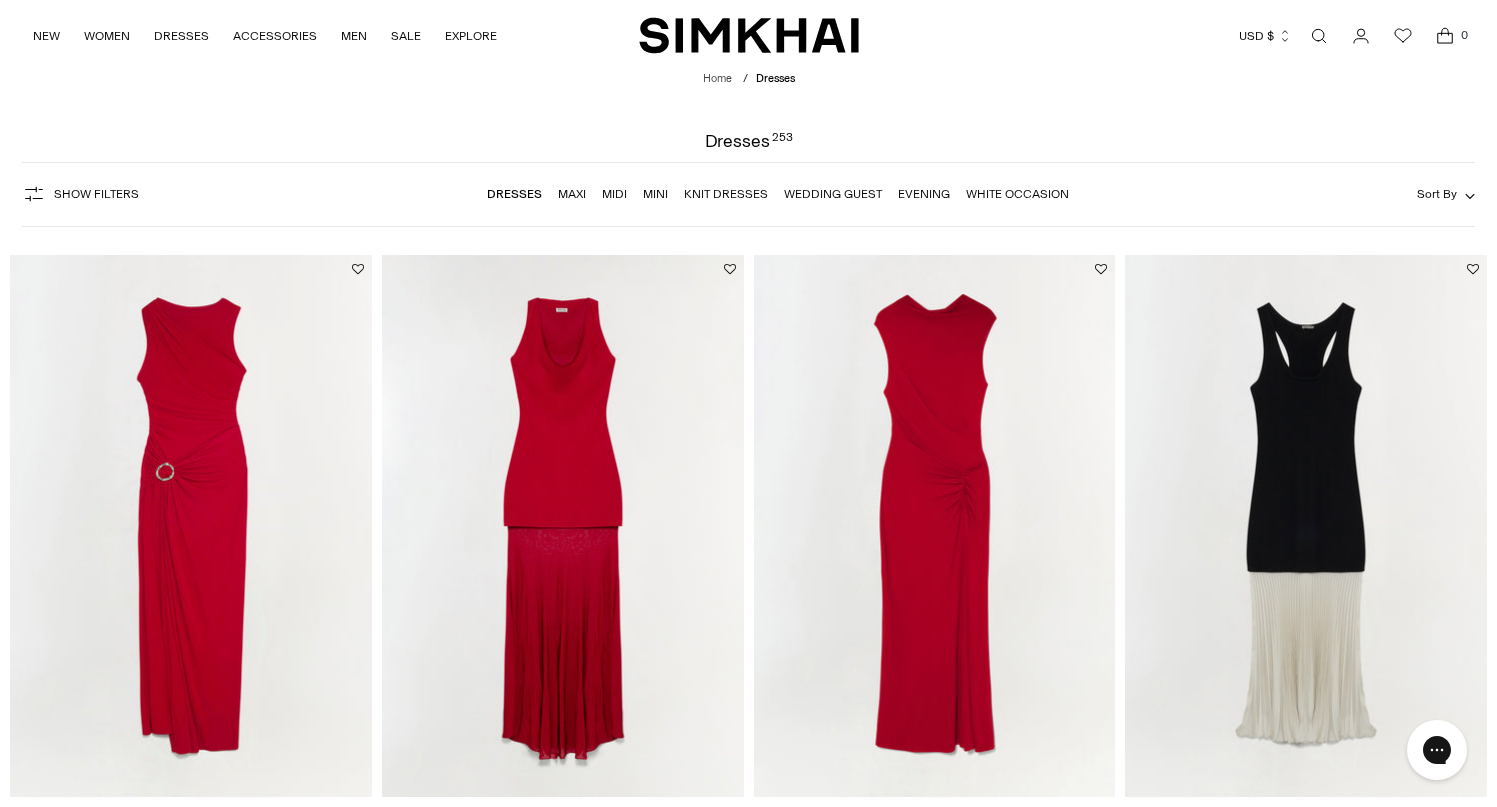 scroll, scrollTop: 0, scrollLeft: 0, axis: both 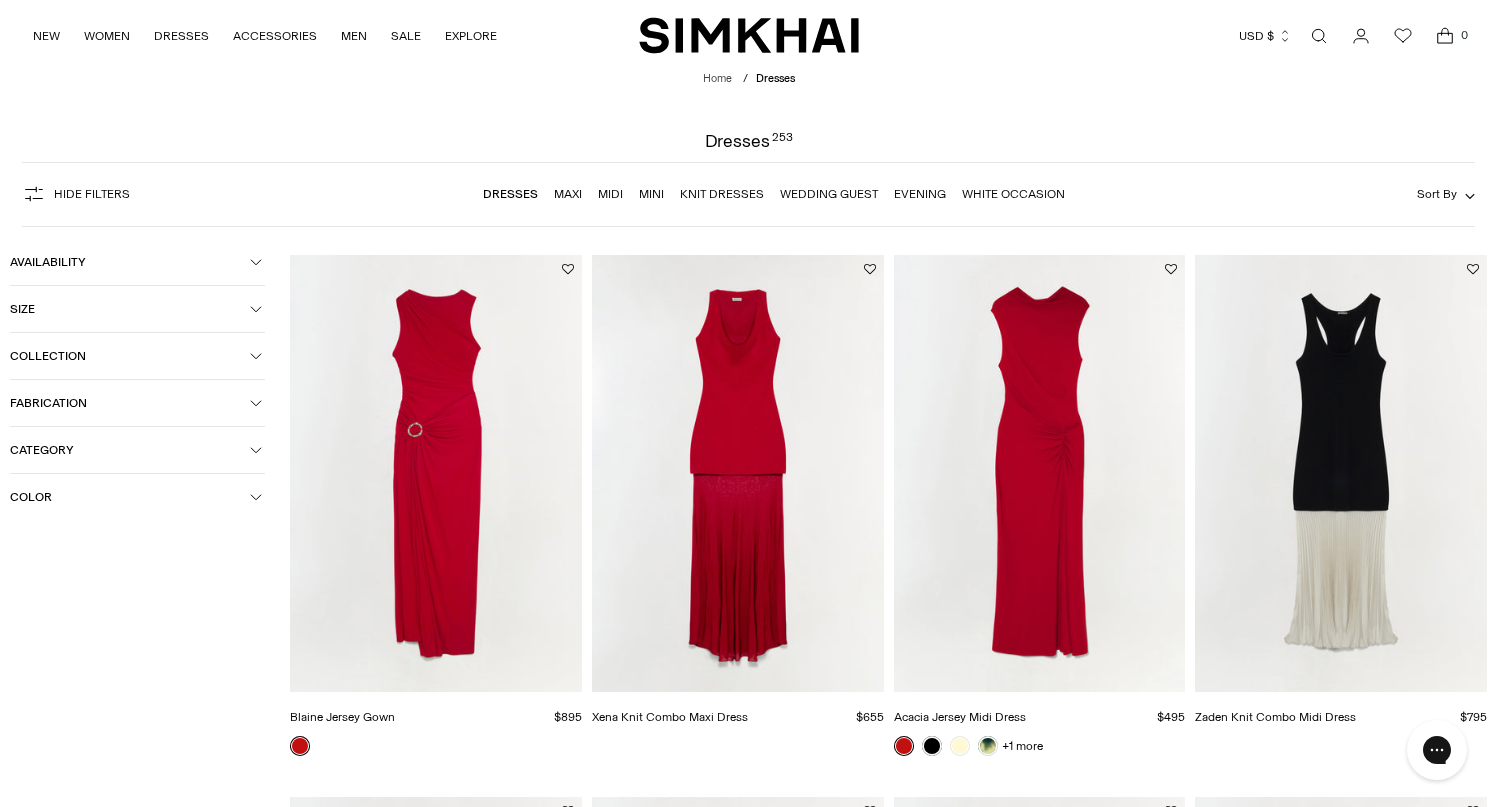 click on "Color" at bounding box center (130, 497) 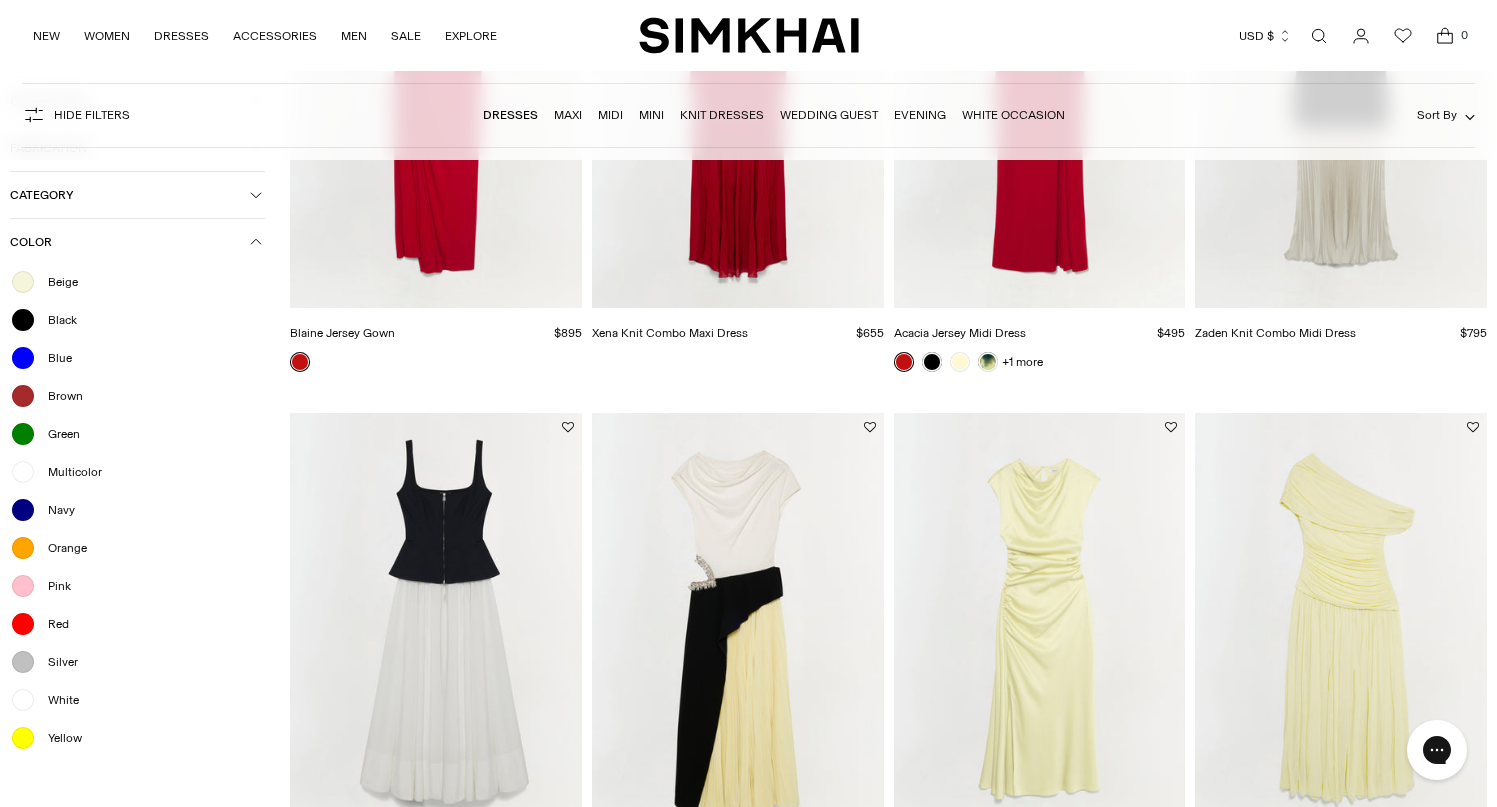 scroll, scrollTop: 487, scrollLeft: 0, axis: vertical 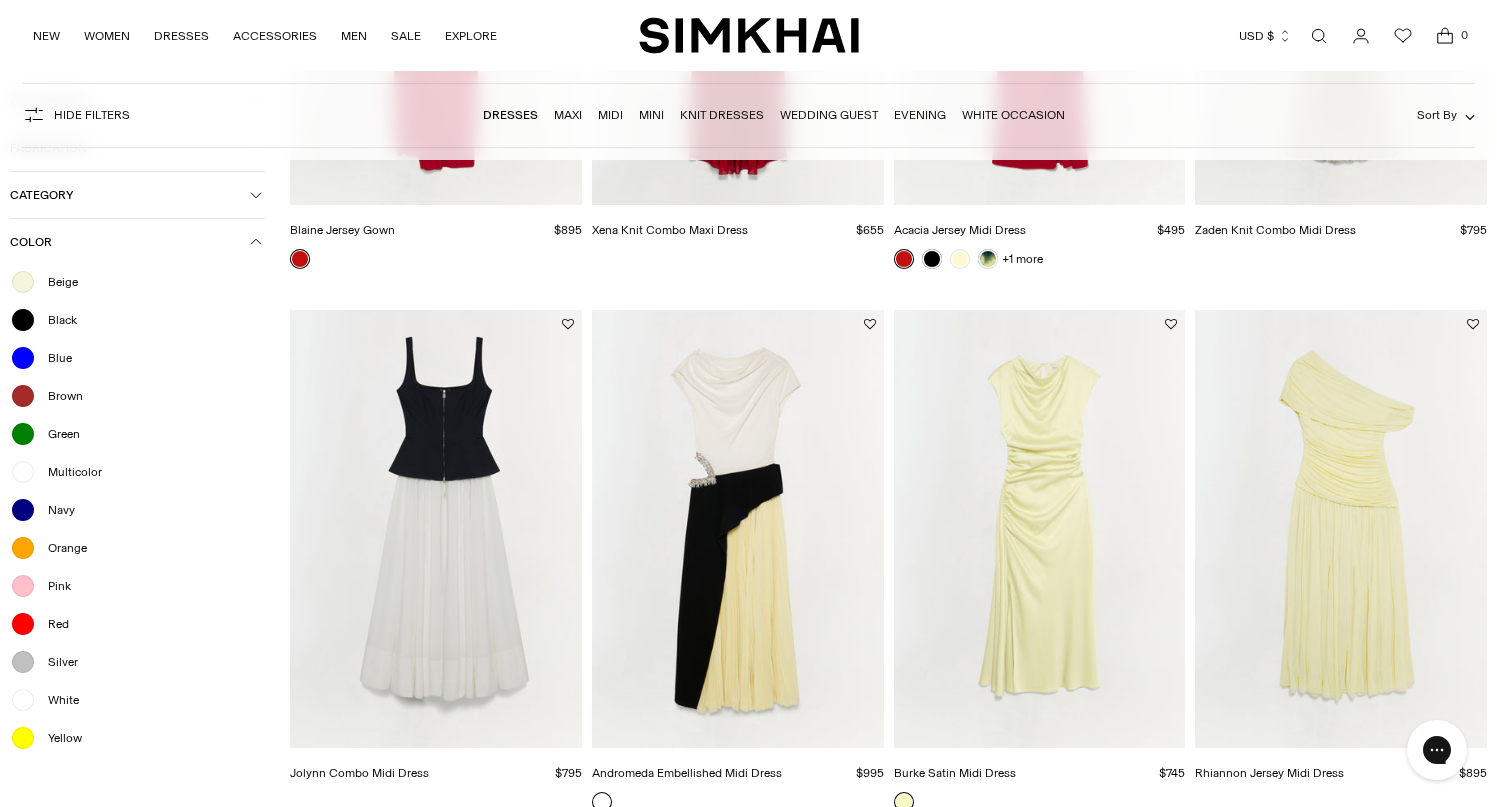click at bounding box center [23, 700] 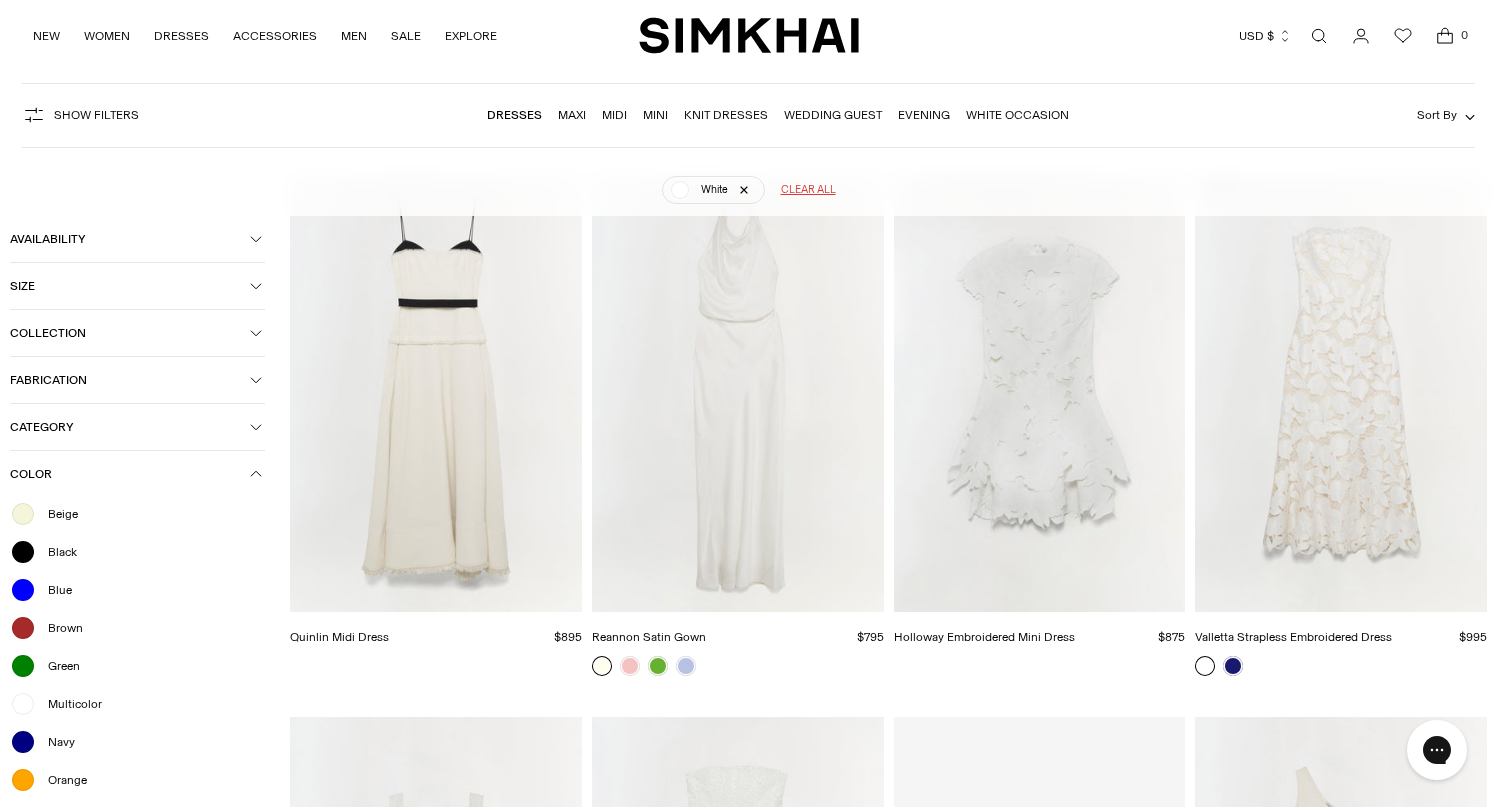 scroll, scrollTop: 113, scrollLeft: 0, axis: vertical 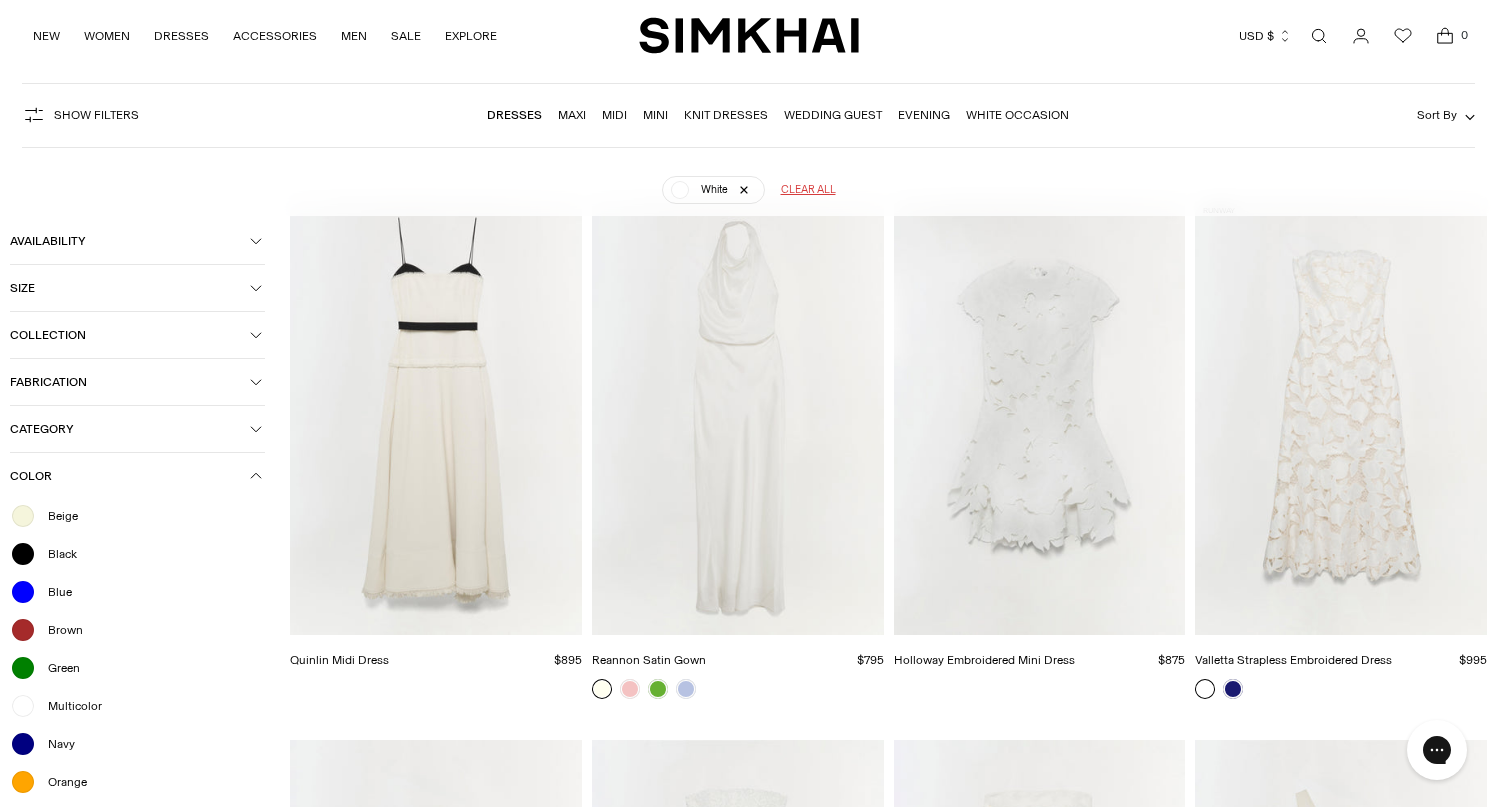 click on "Sort By" at bounding box center [1437, 115] 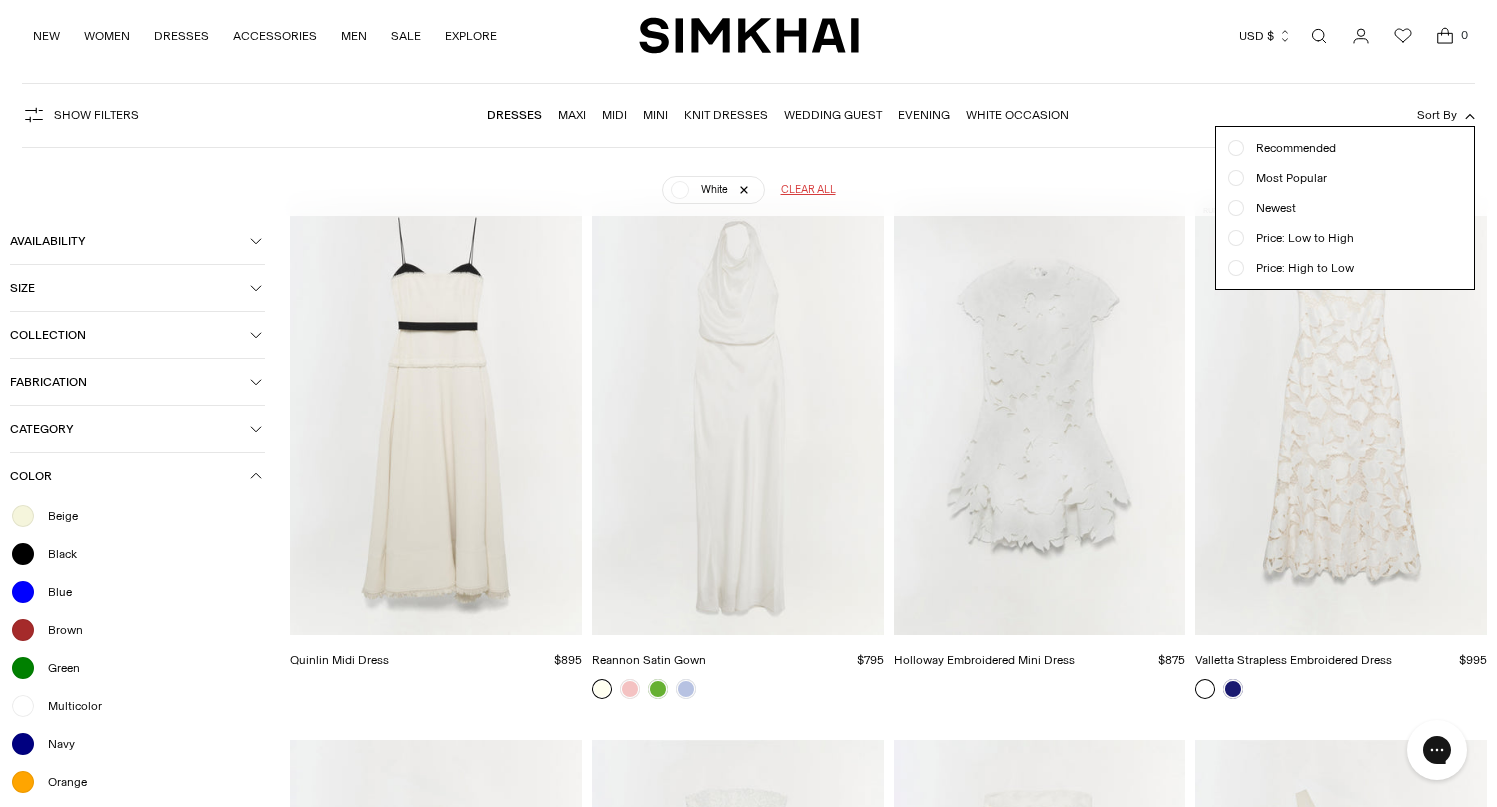 click on "Price: Low to High" at bounding box center (1299, 238) 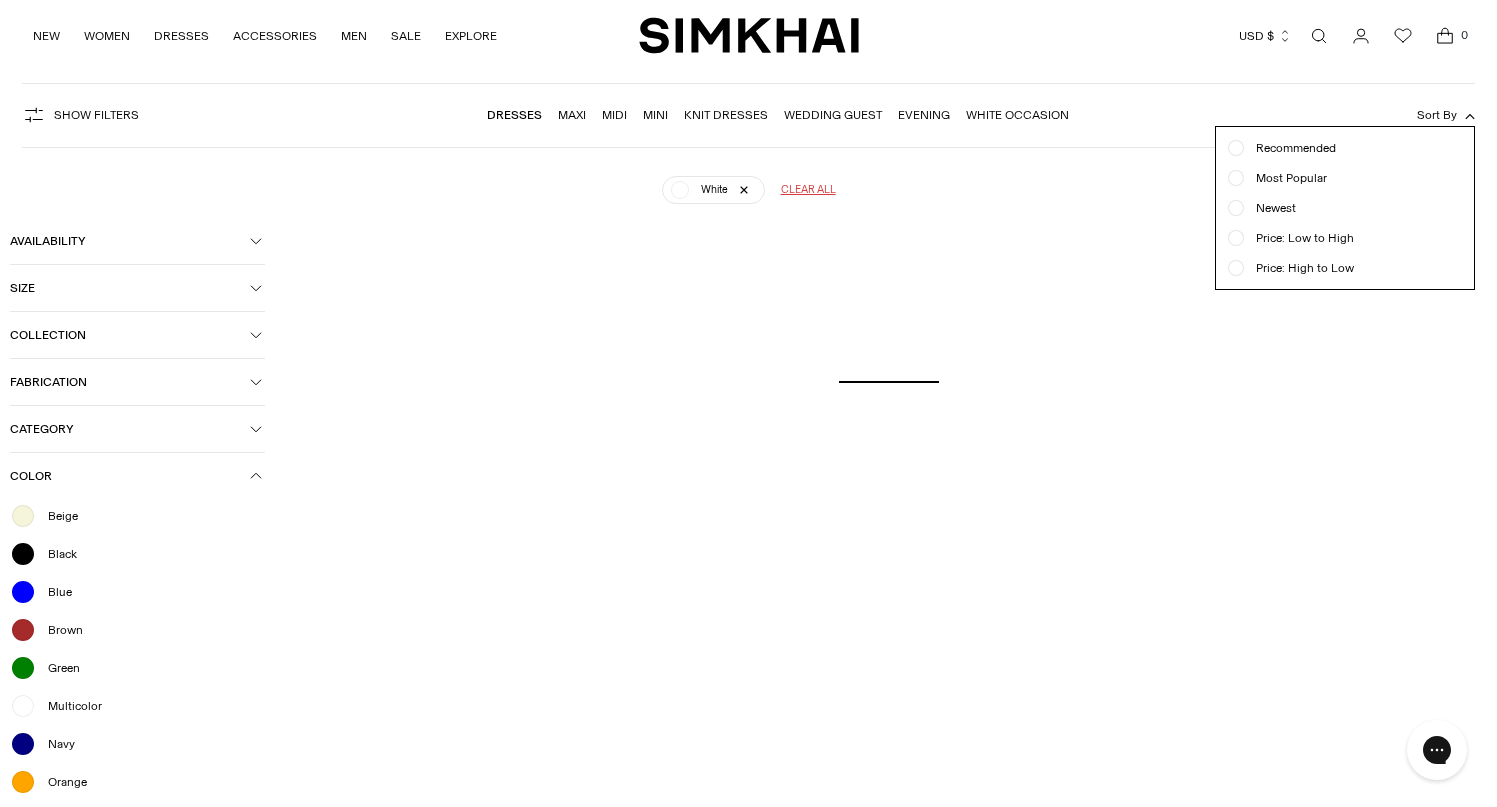 click on "White
Clear all" at bounding box center (748, 182) 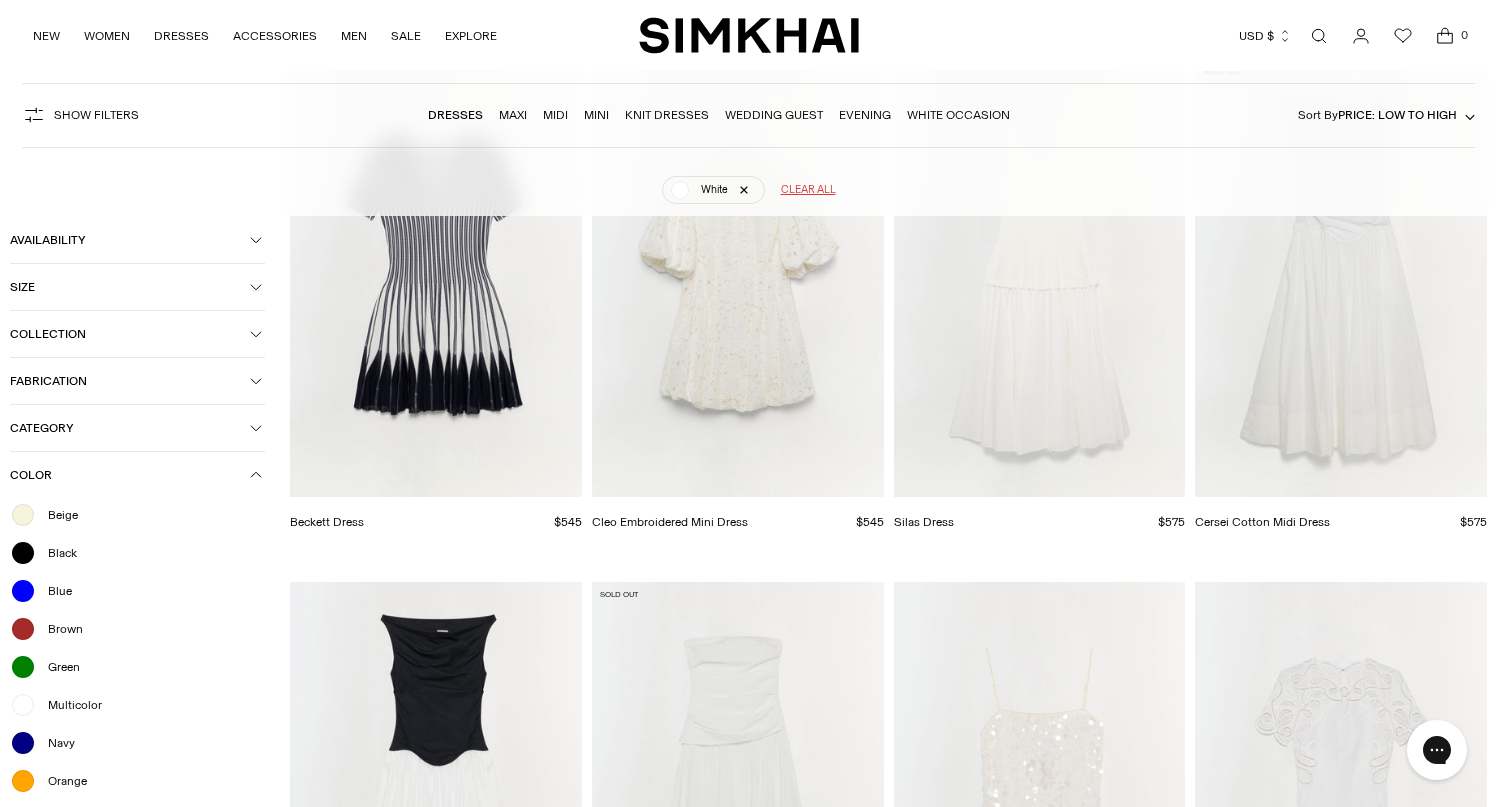scroll, scrollTop: 2870, scrollLeft: 0, axis: vertical 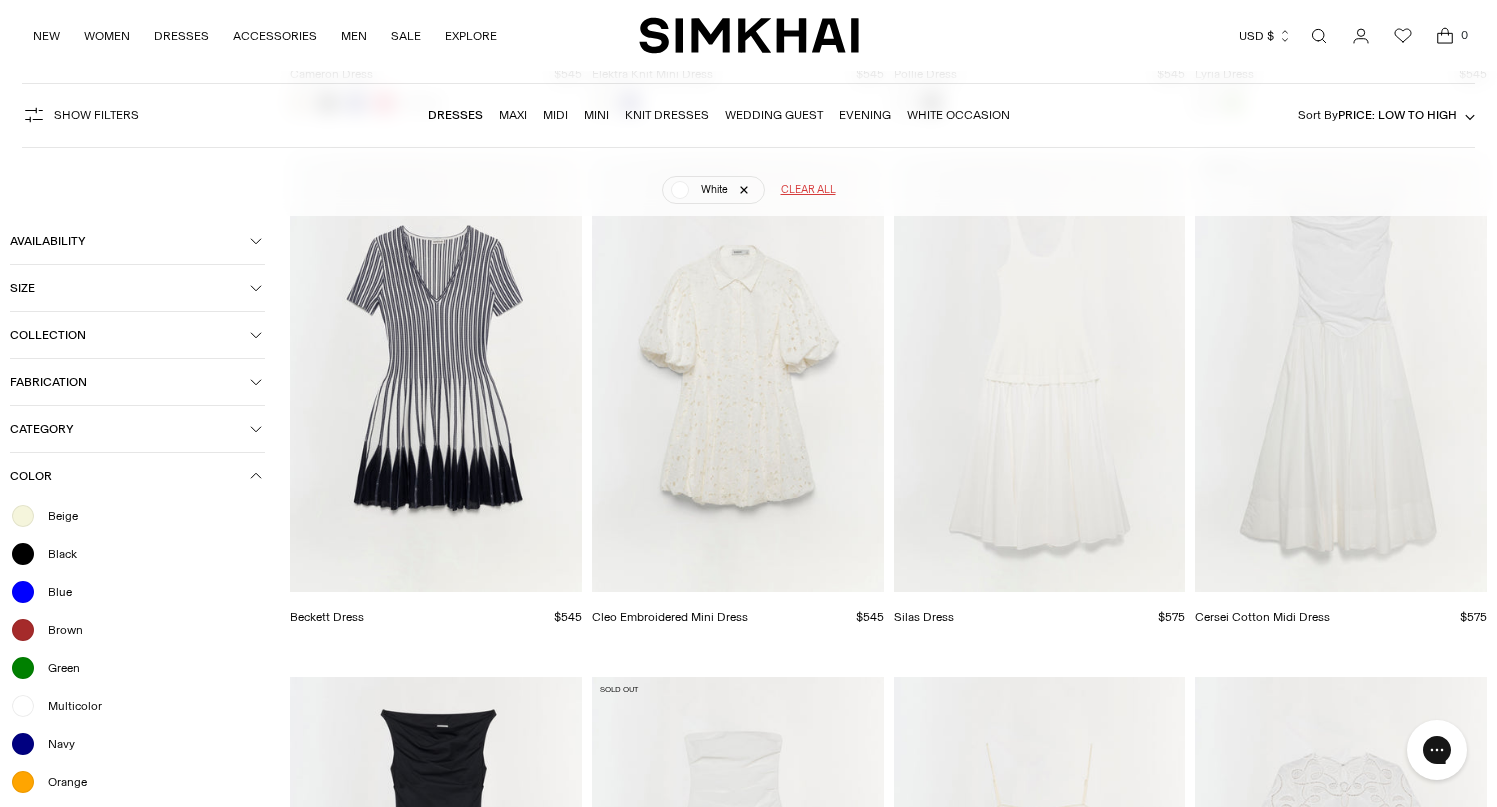 click at bounding box center [0, 0] 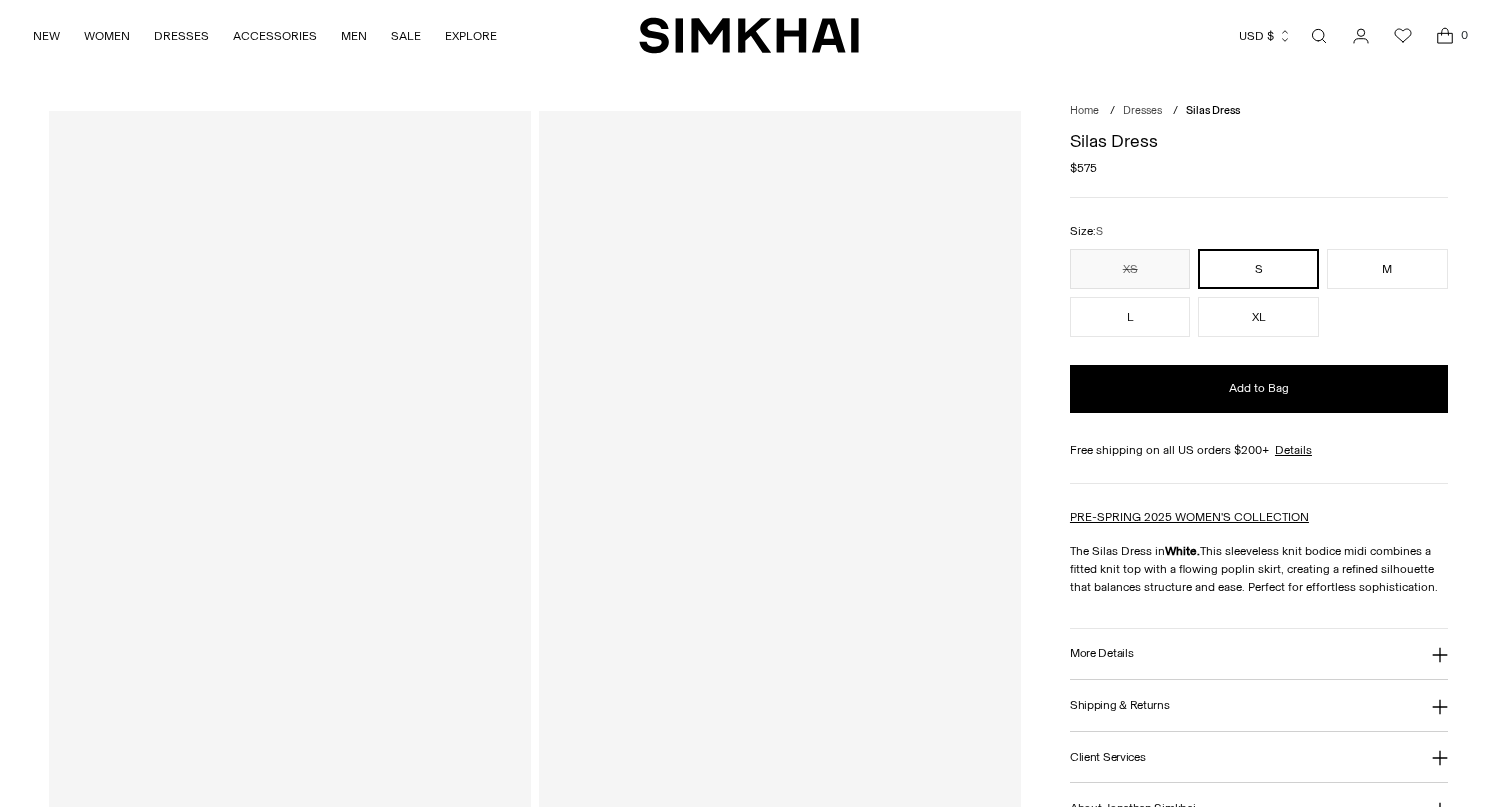 scroll, scrollTop: 0, scrollLeft: 0, axis: both 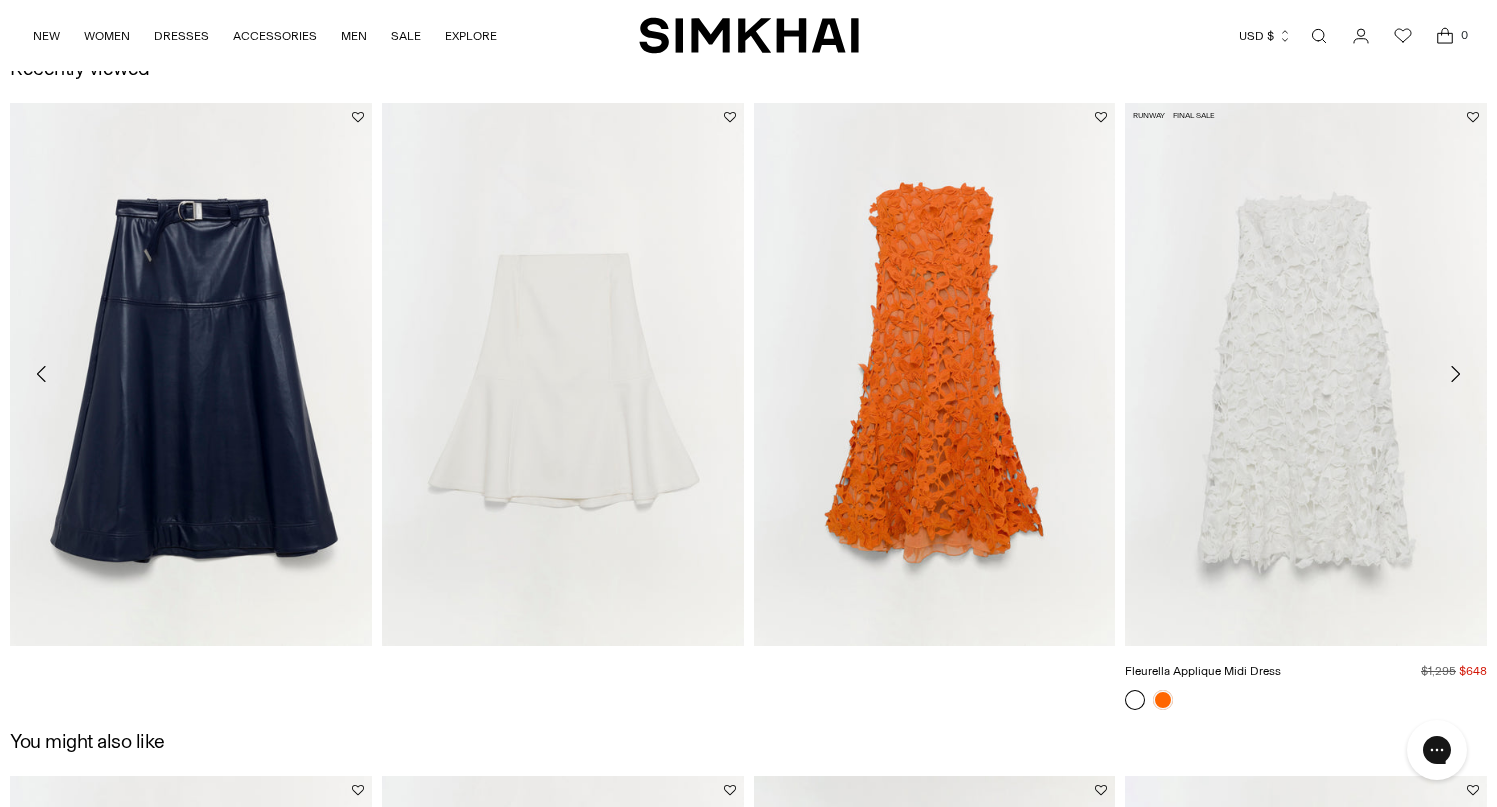 click at bounding box center (0, 0) 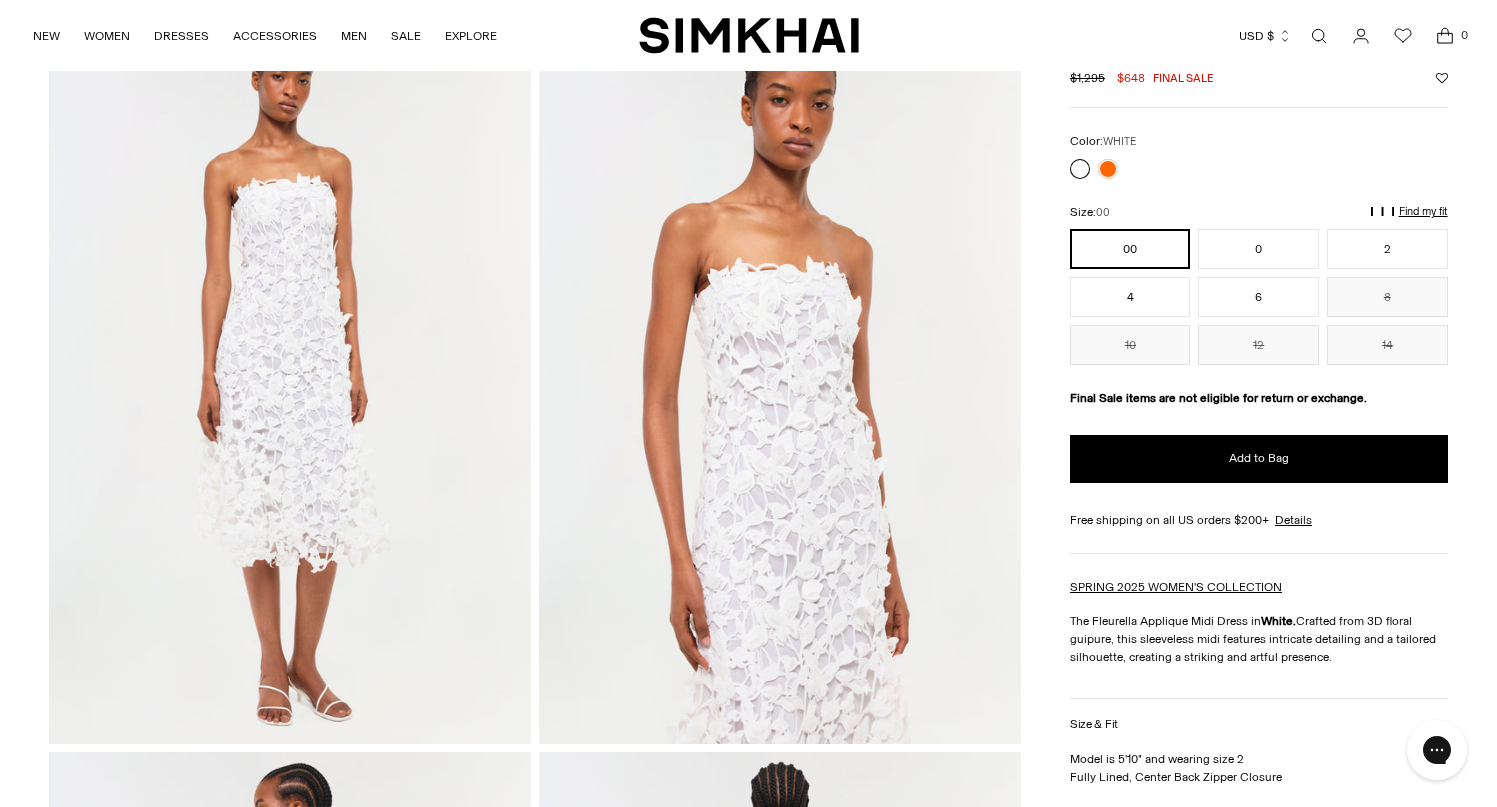 scroll, scrollTop: 236, scrollLeft: 0, axis: vertical 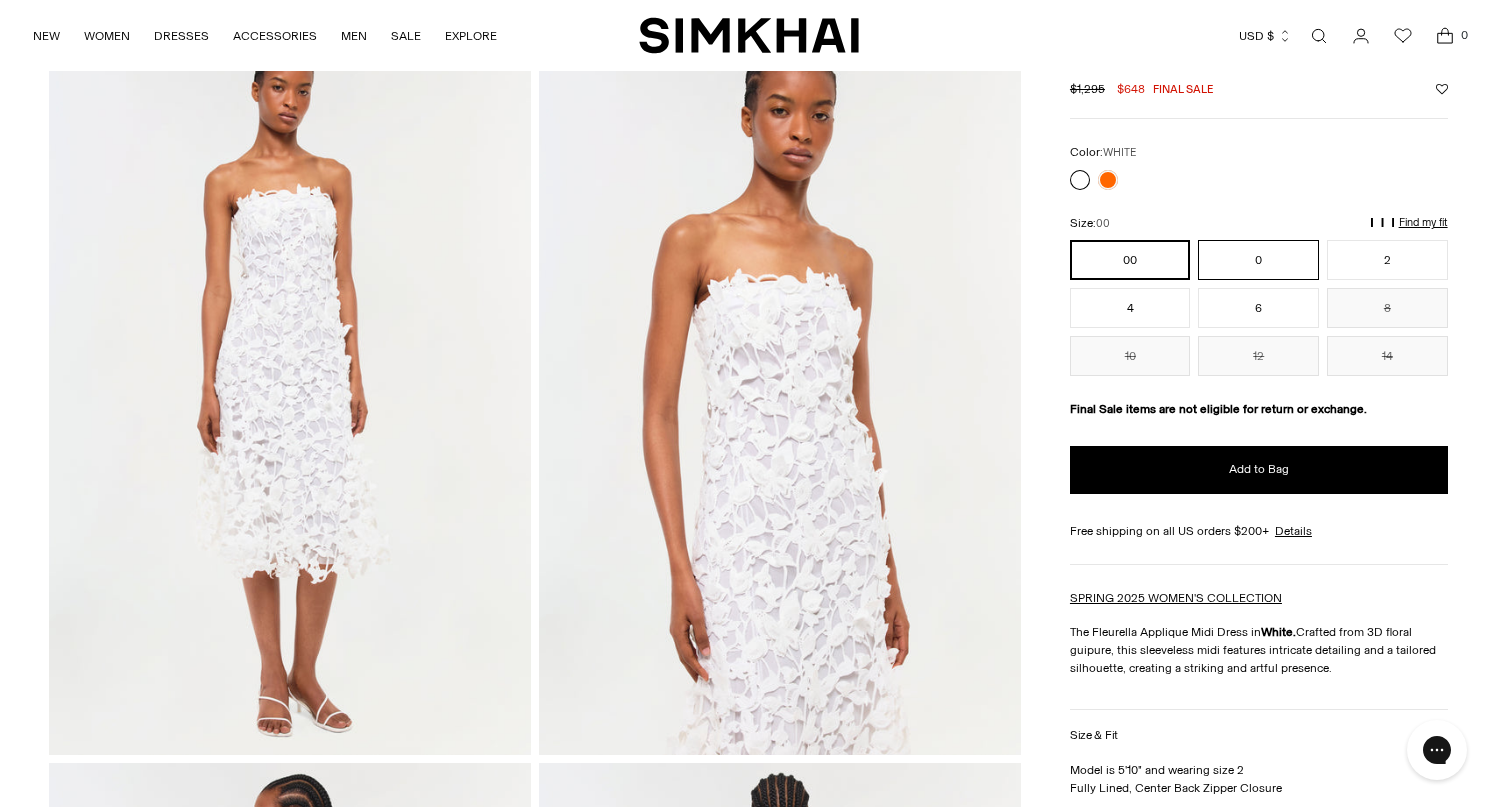 click on "0" at bounding box center (1258, 260) 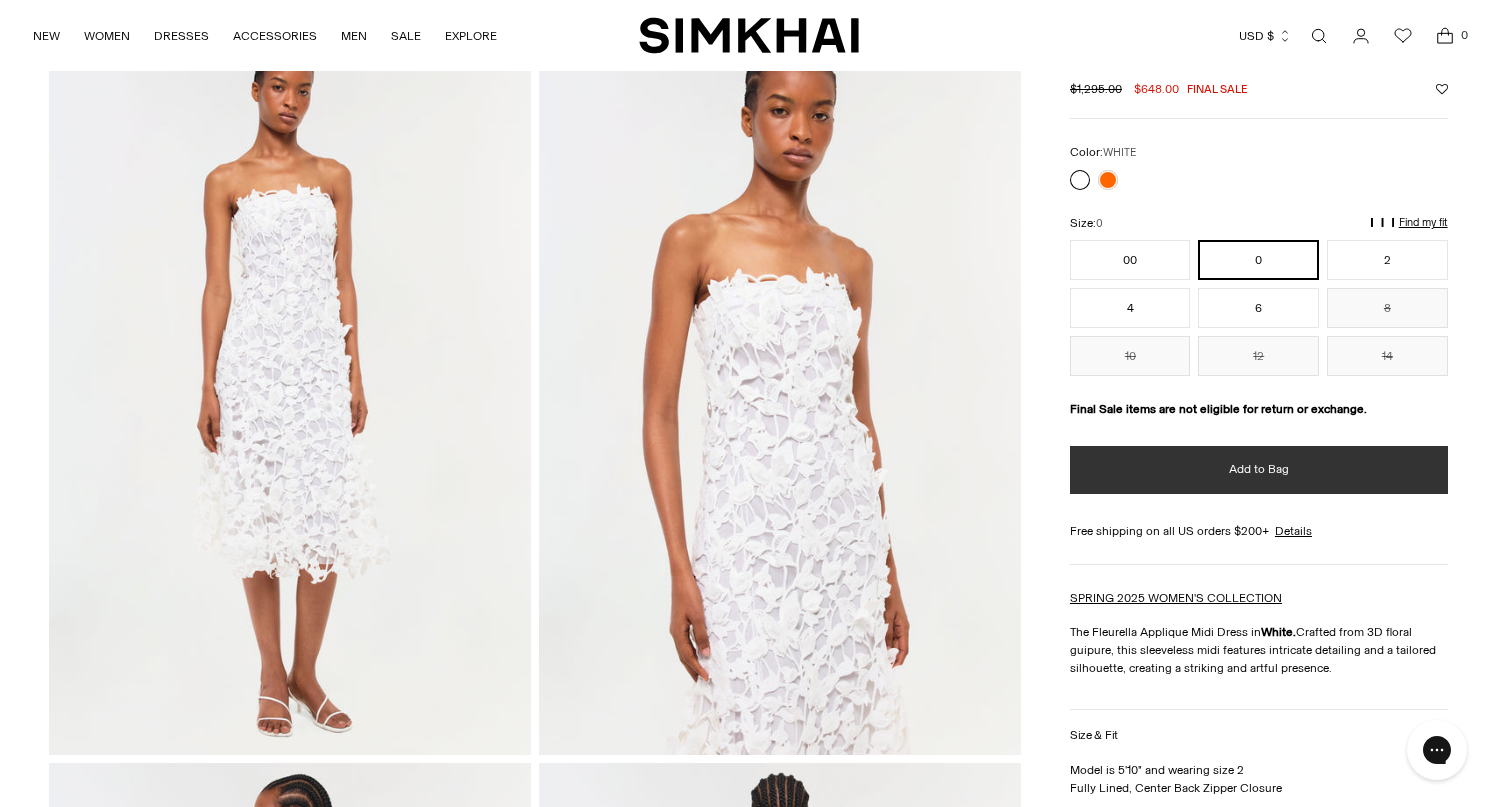 click on "Add to Bag" at bounding box center (1259, 470) 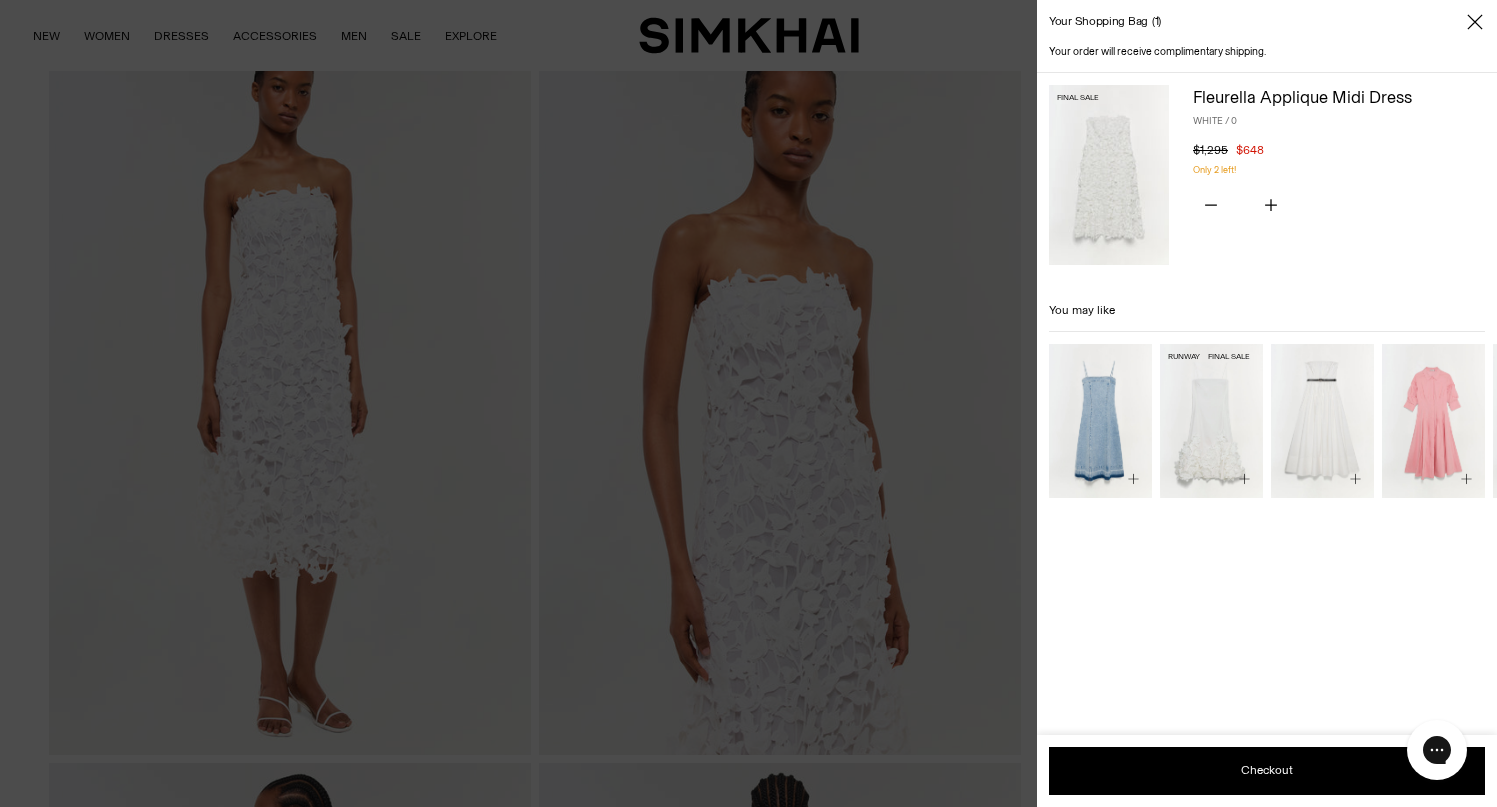 click at bounding box center [0, 0] 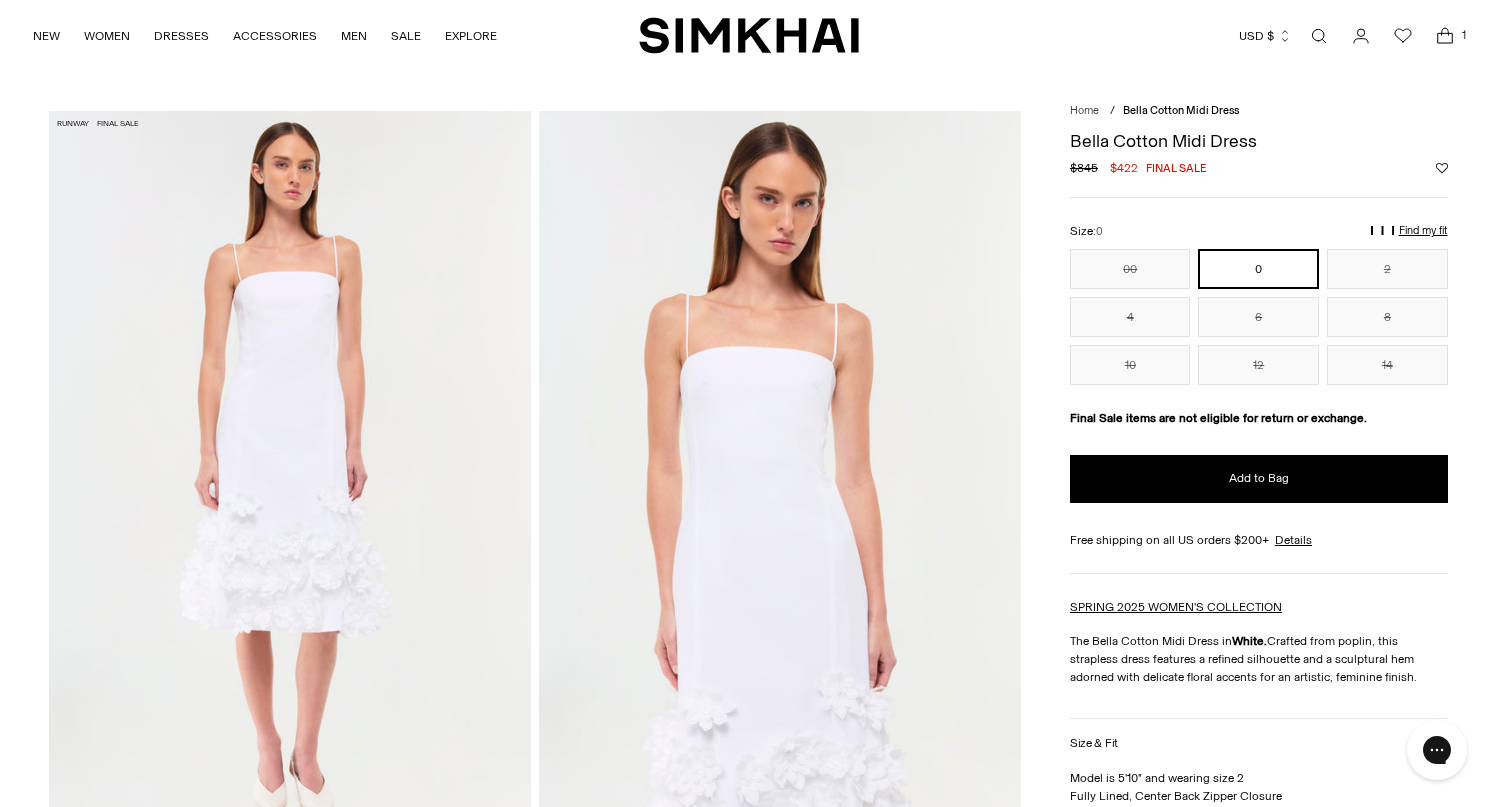 scroll, scrollTop: 122, scrollLeft: 0, axis: vertical 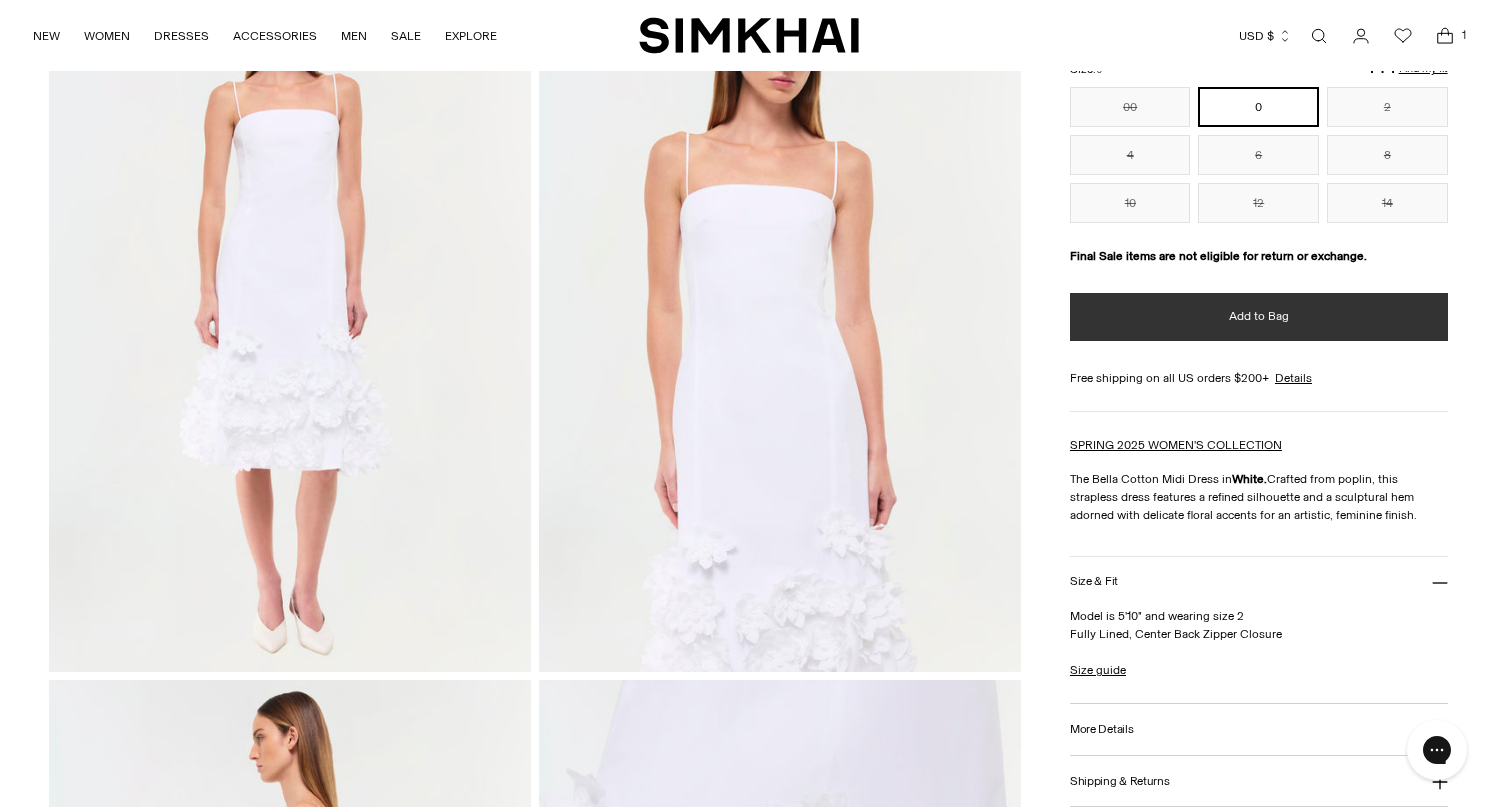 click on "Add to Bag" at bounding box center [1259, 317] 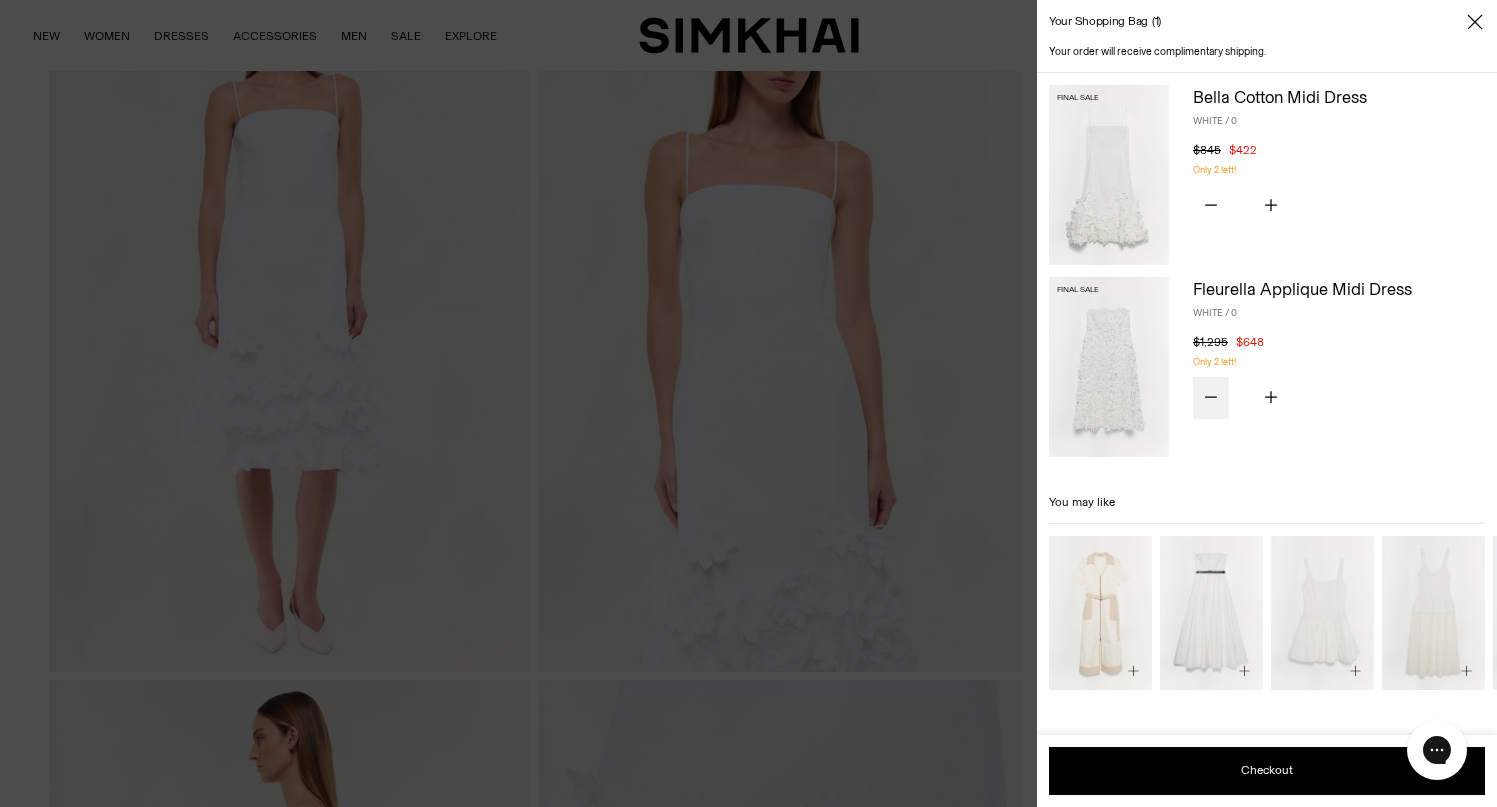 click 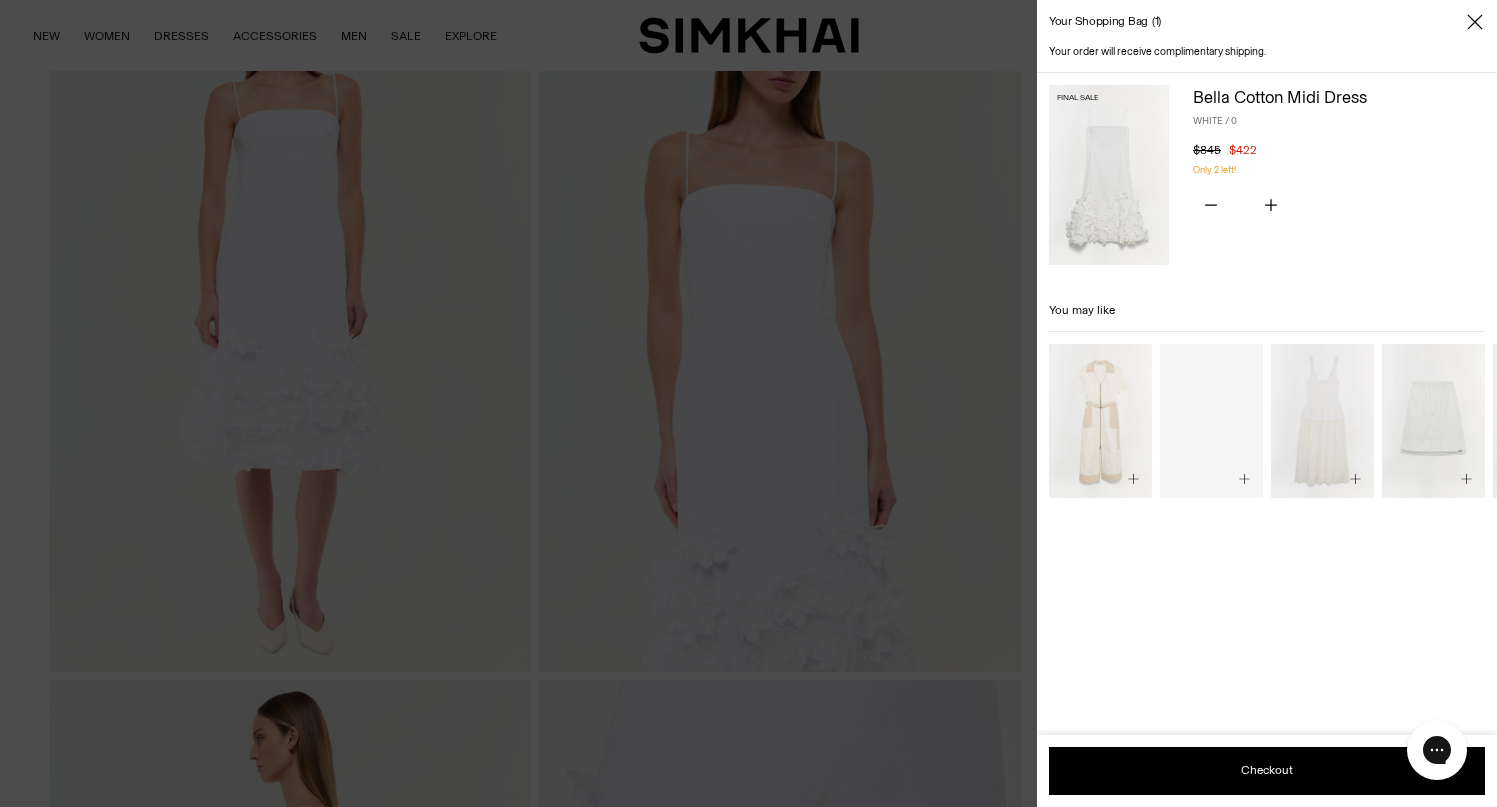 click at bounding box center (748, 403) 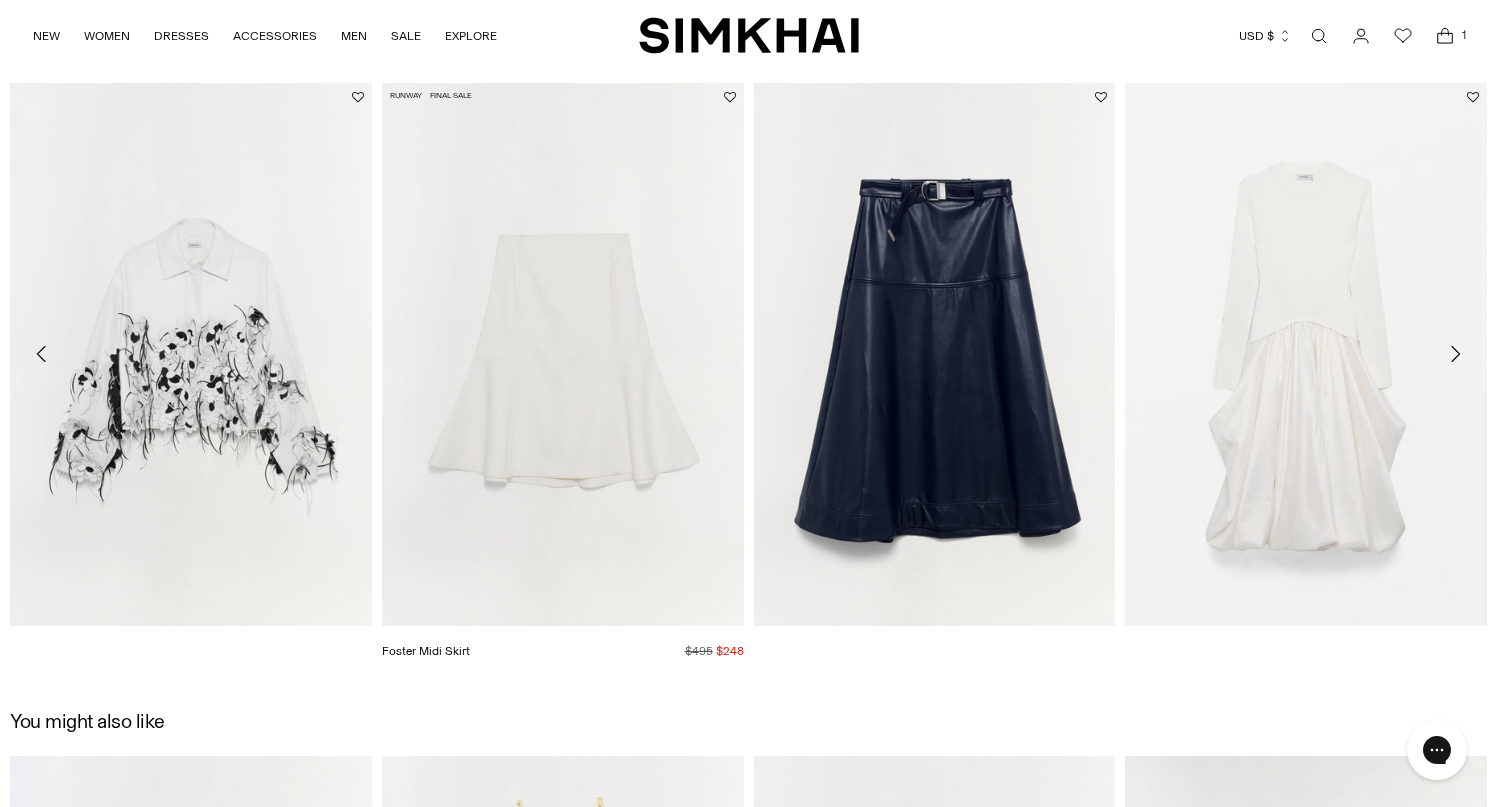 scroll, scrollTop: 3093, scrollLeft: 0, axis: vertical 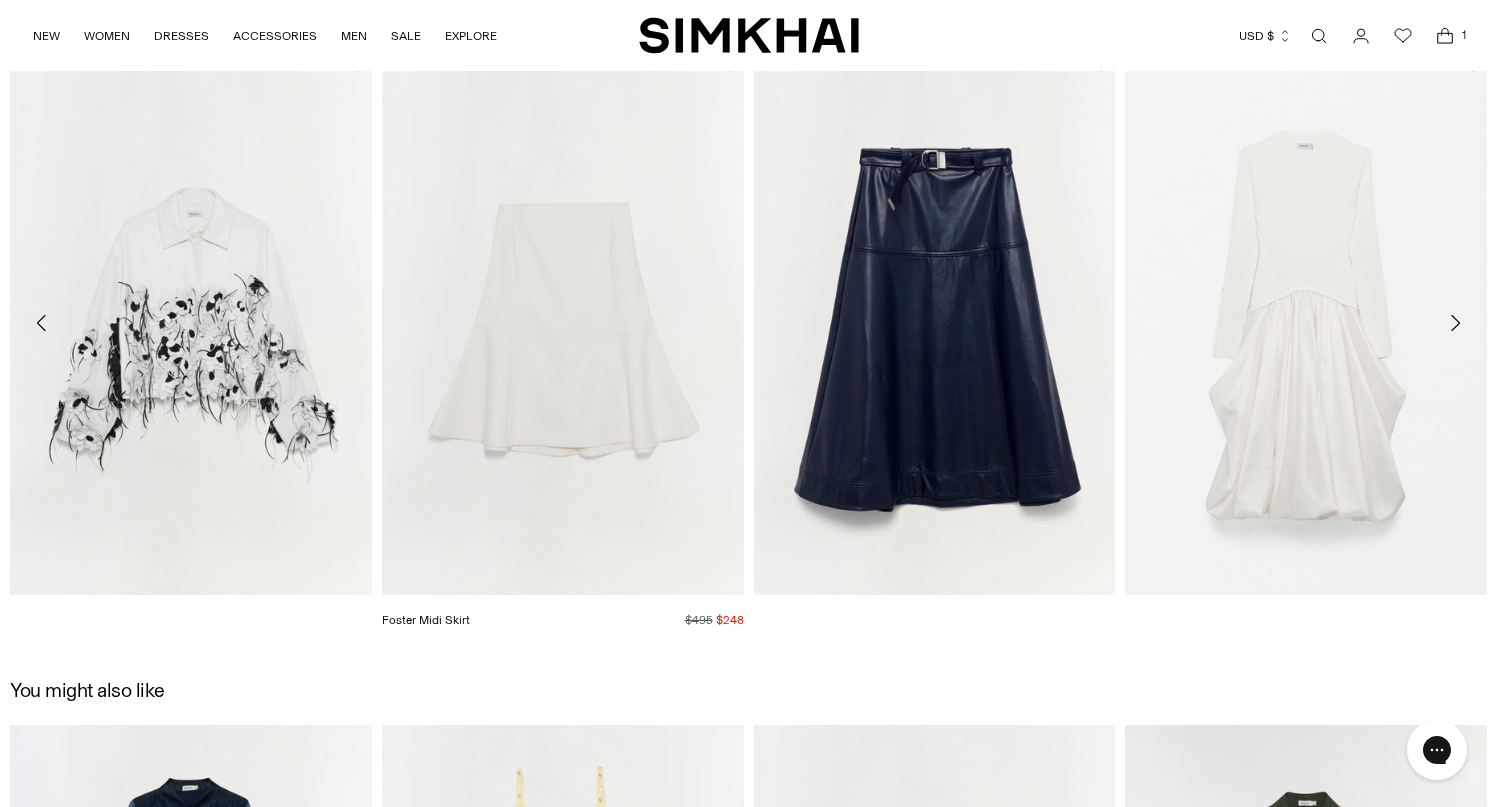 click at bounding box center (0, 0) 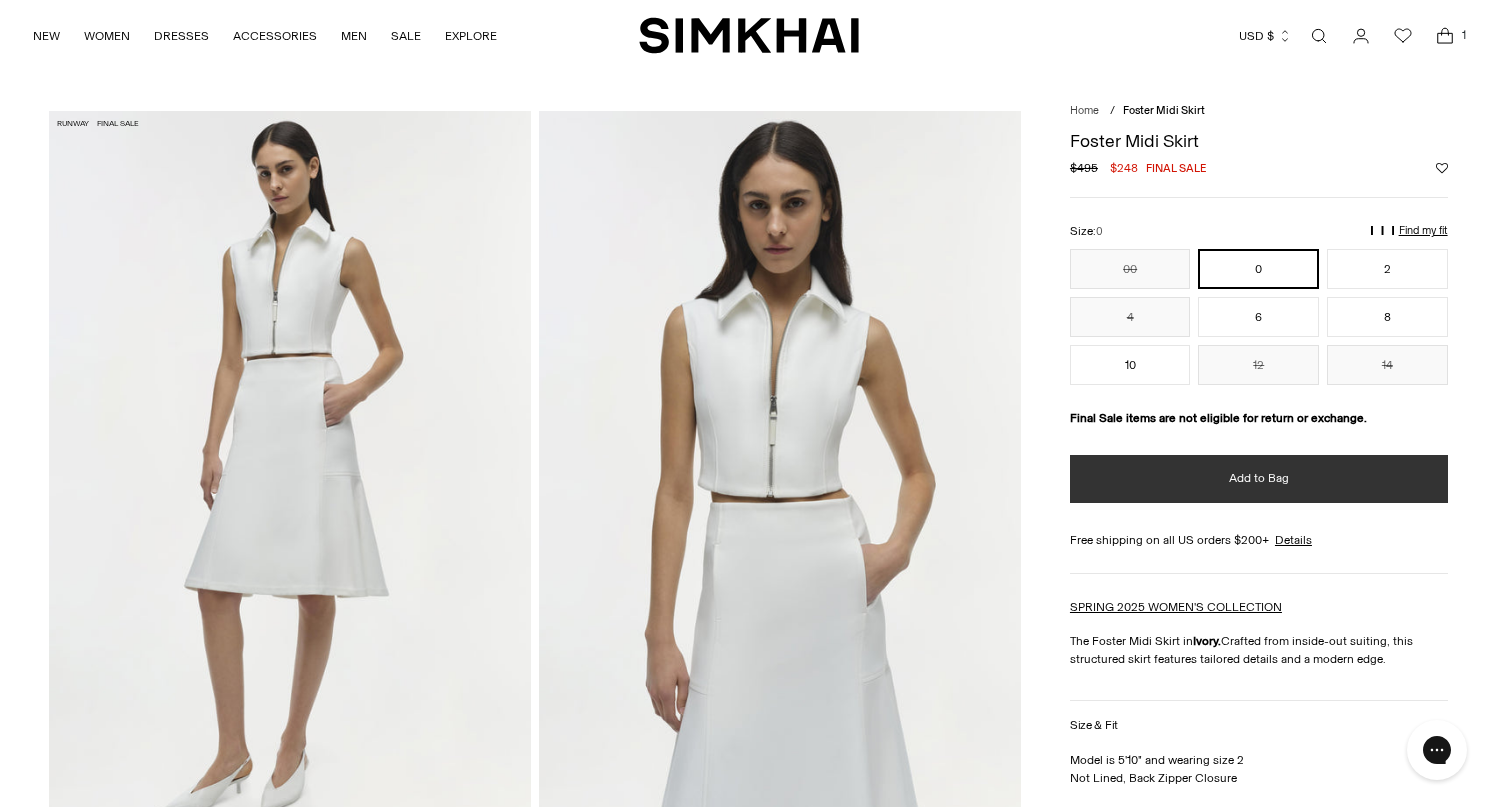 scroll, scrollTop: 0, scrollLeft: 0, axis: both 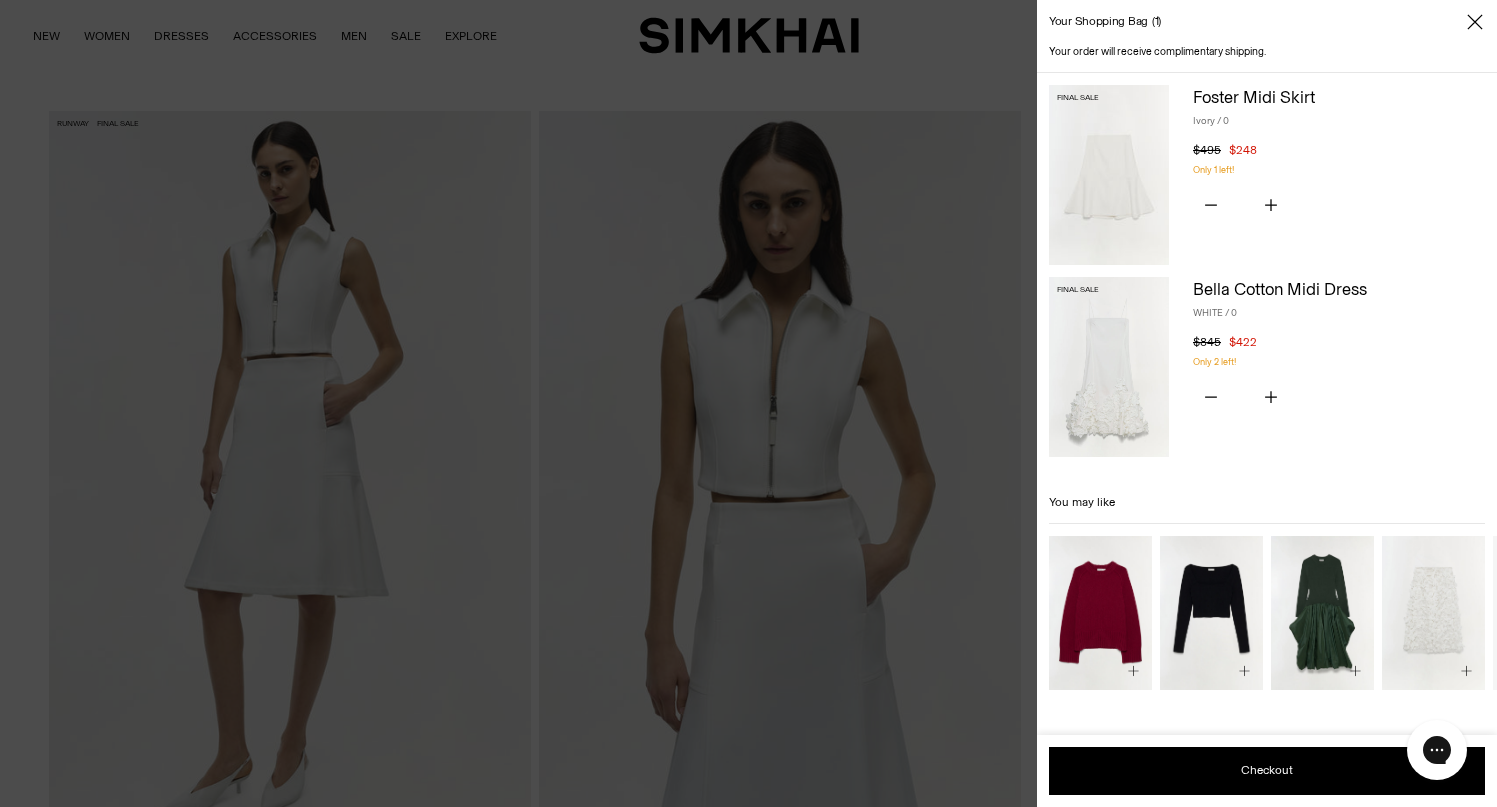 click at bounding box center (748, 403) 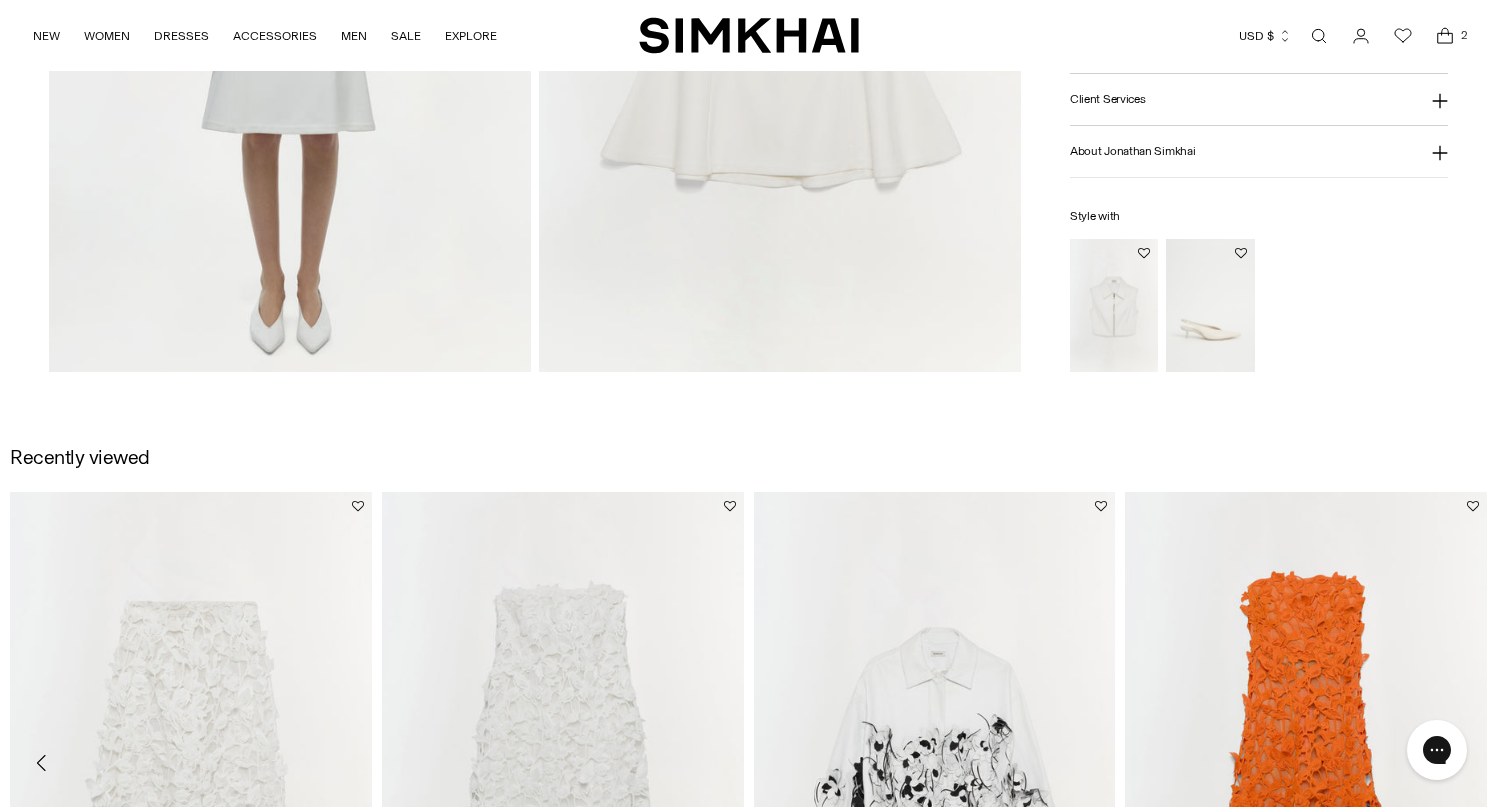 scroll, scrollTop: 1870, scrollLeft: 0, axis: vertical 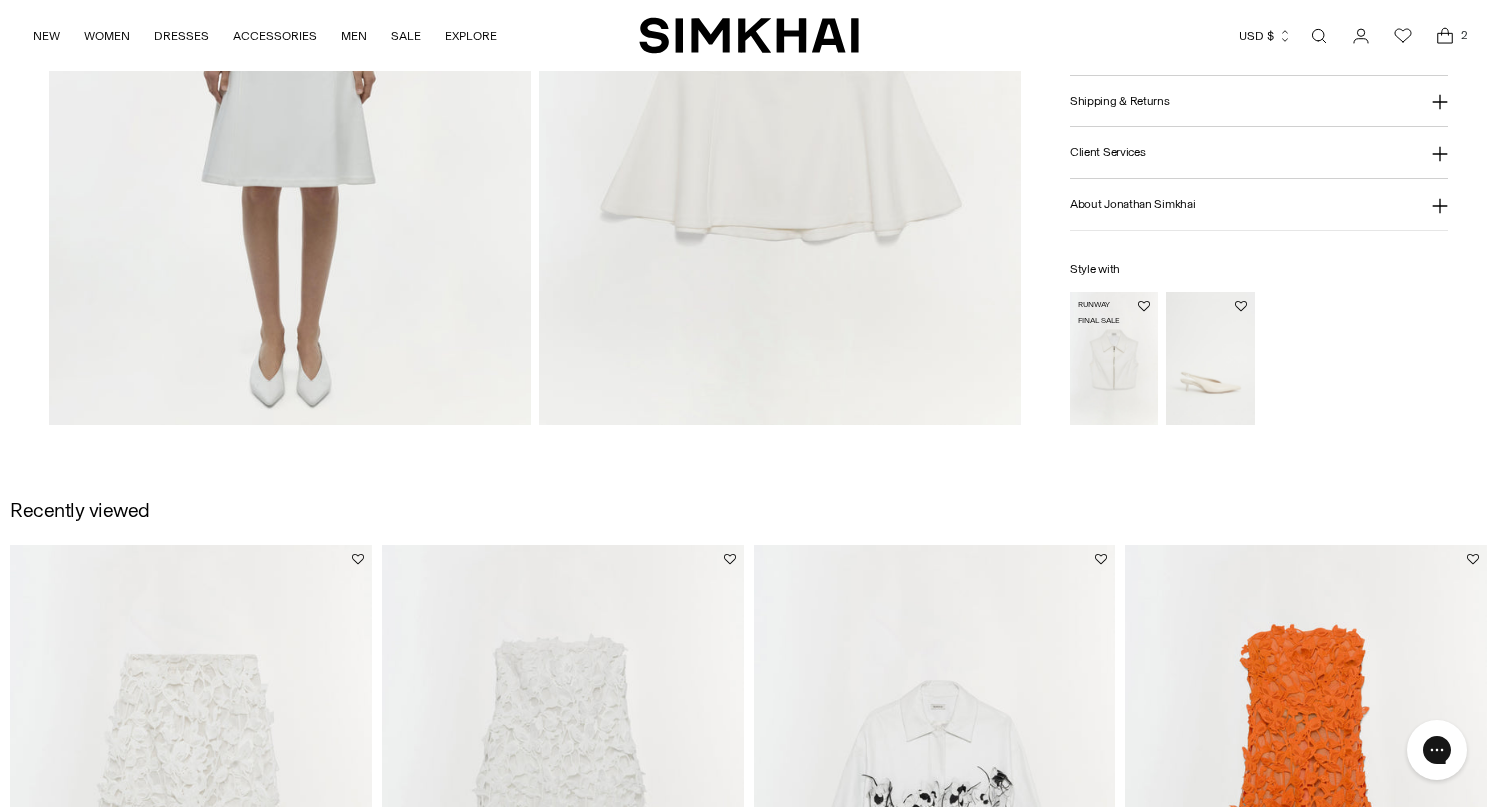 click at bounding box center [0, 0] 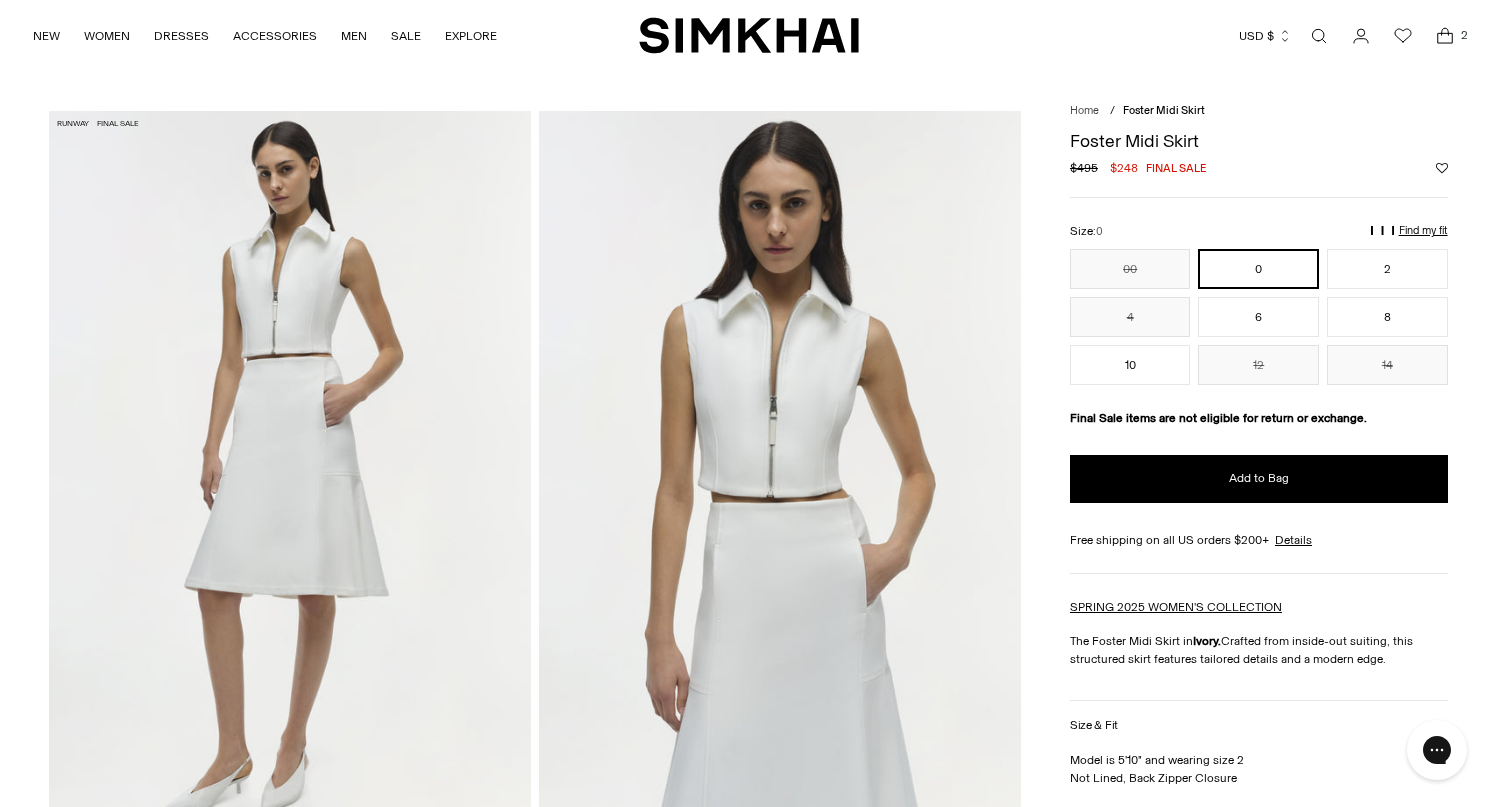 scroll, scrollTop: 0, scrollLeft: 0, axis: both 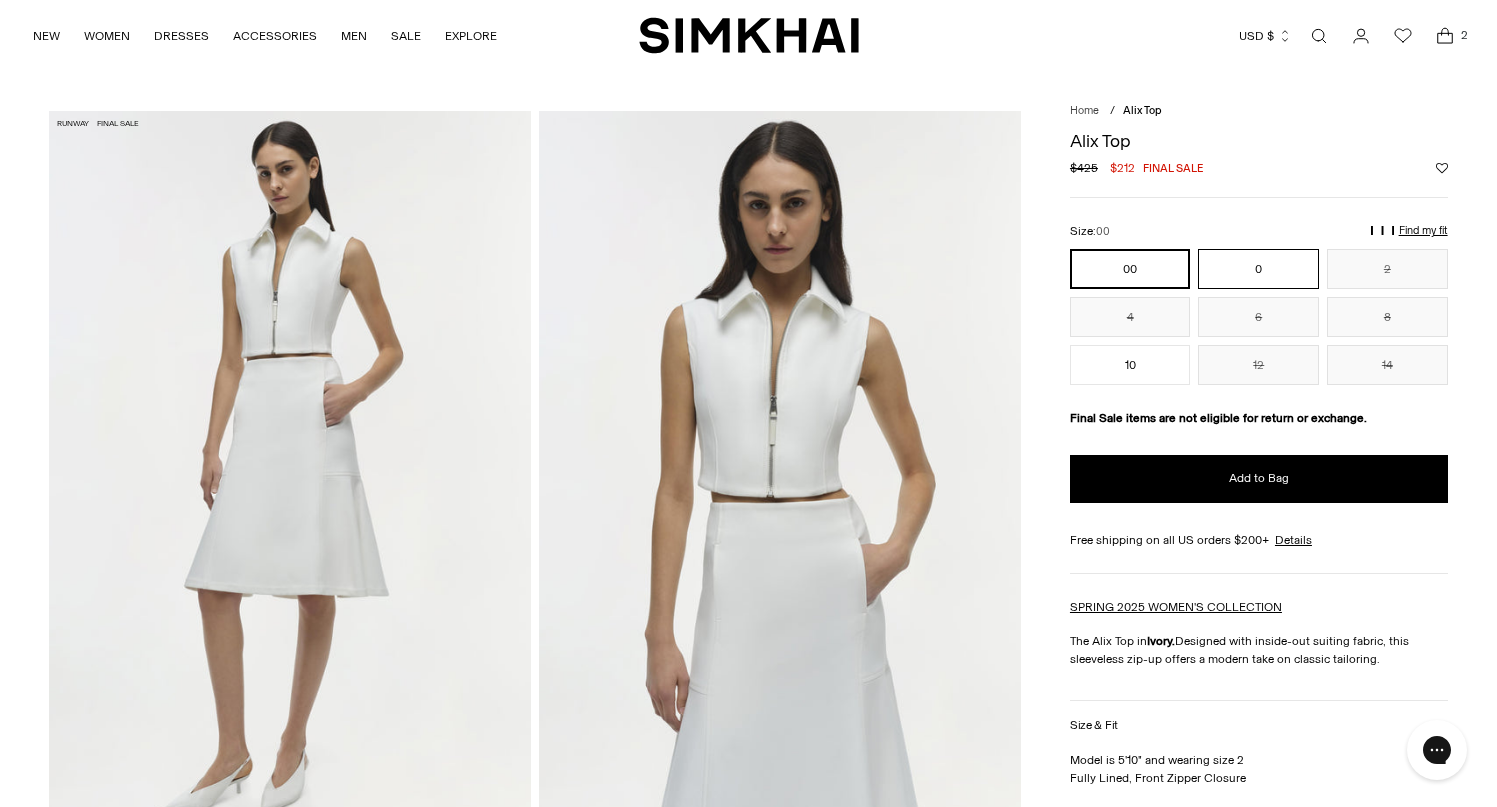 click on "0" at bounding box center (1258, 269) 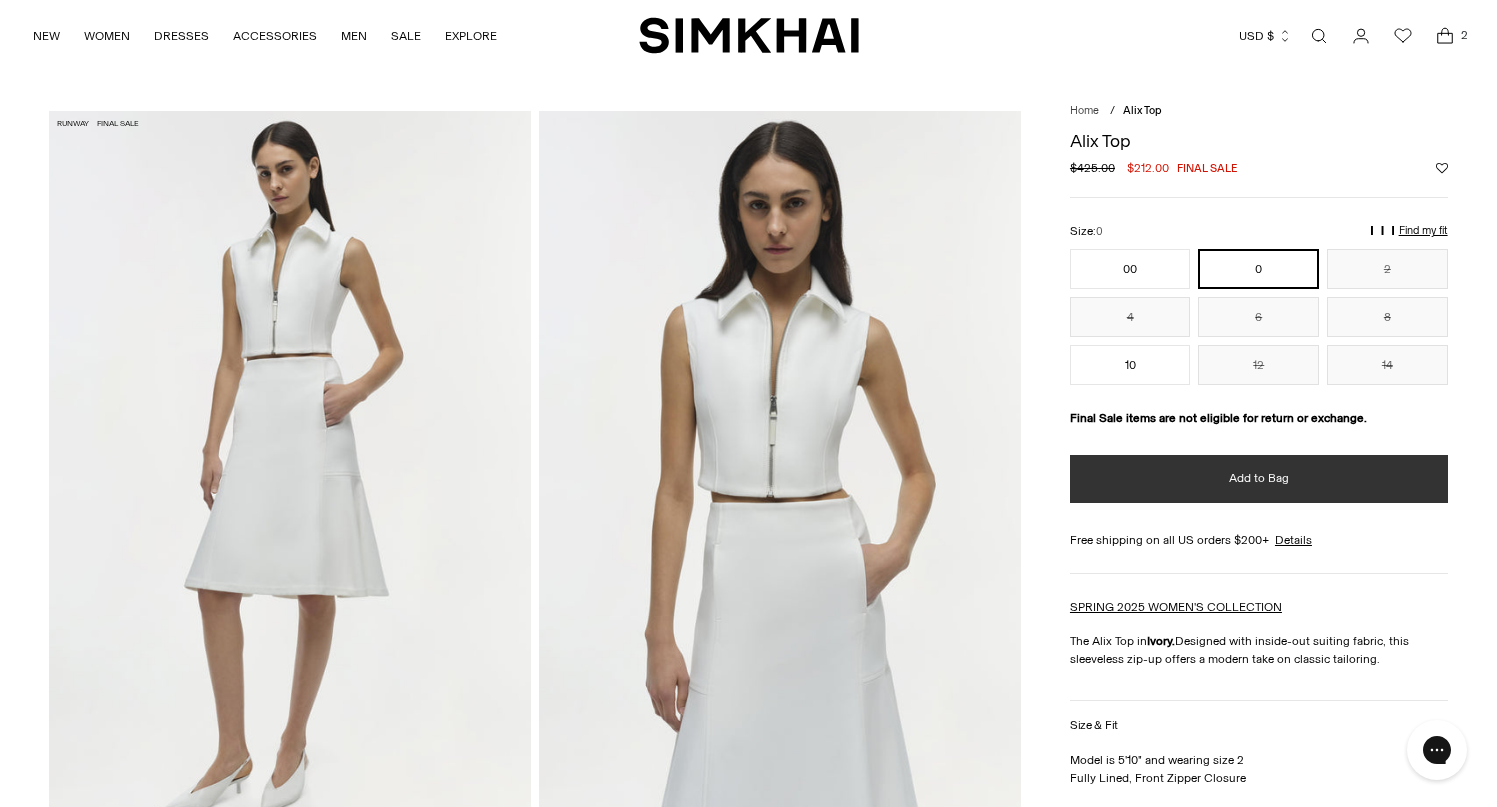click on "Add to Bag" at bounding box center (1259, 479) 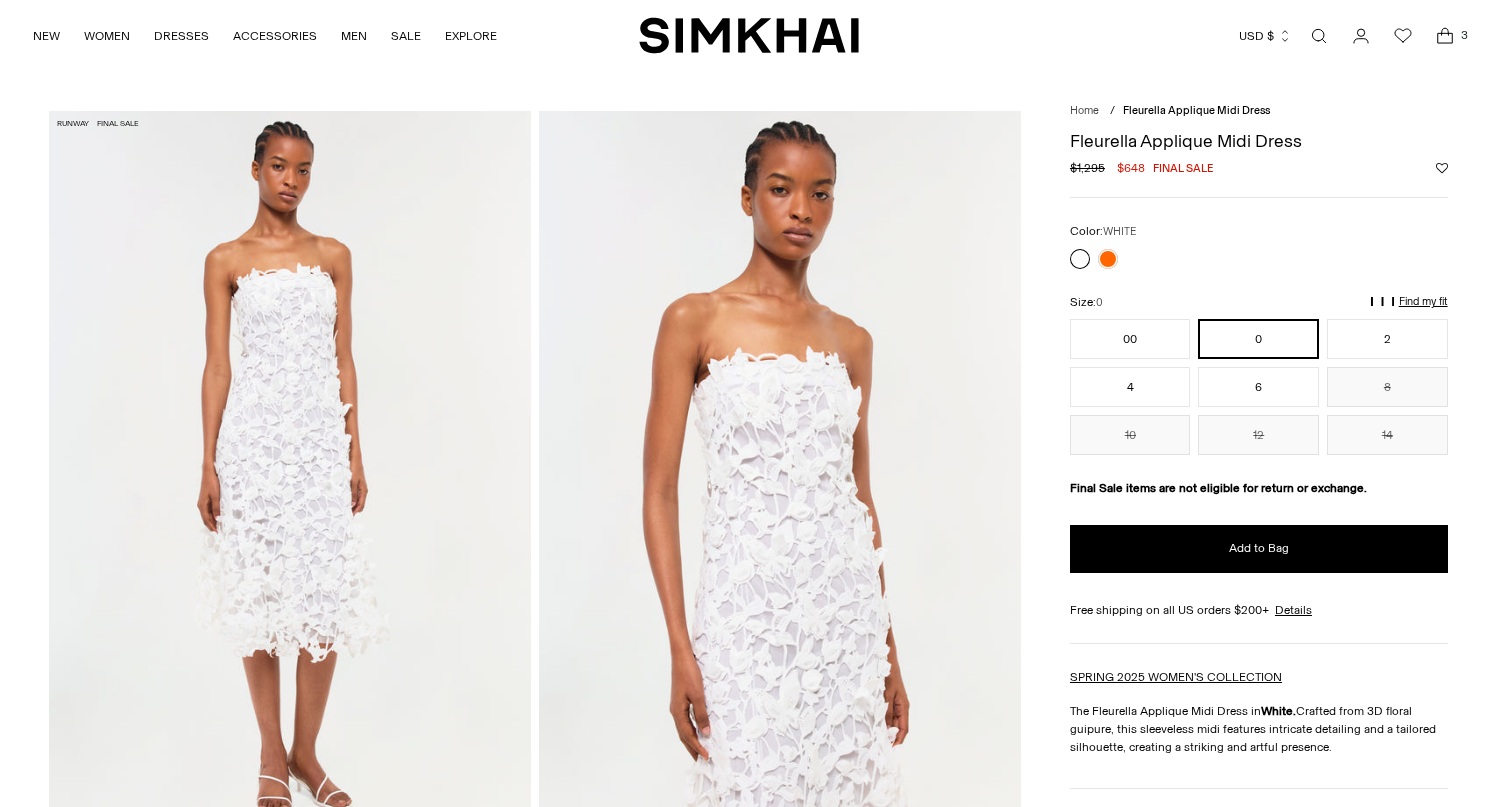 scroll, scrollTop: 79, scrollLeft: 0, axis: vertical 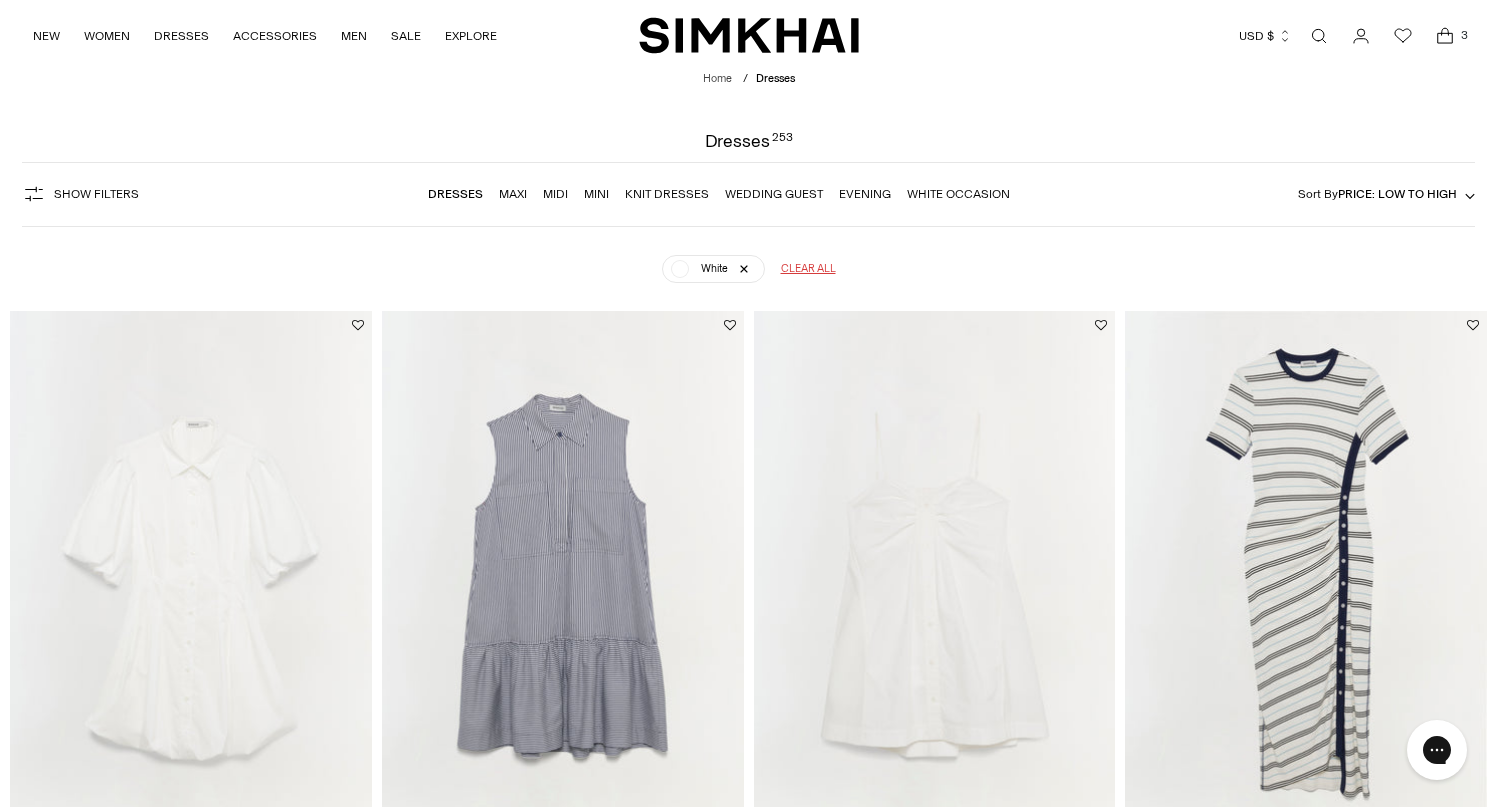 click on "White Occasion" at bounding box center (958, 194) 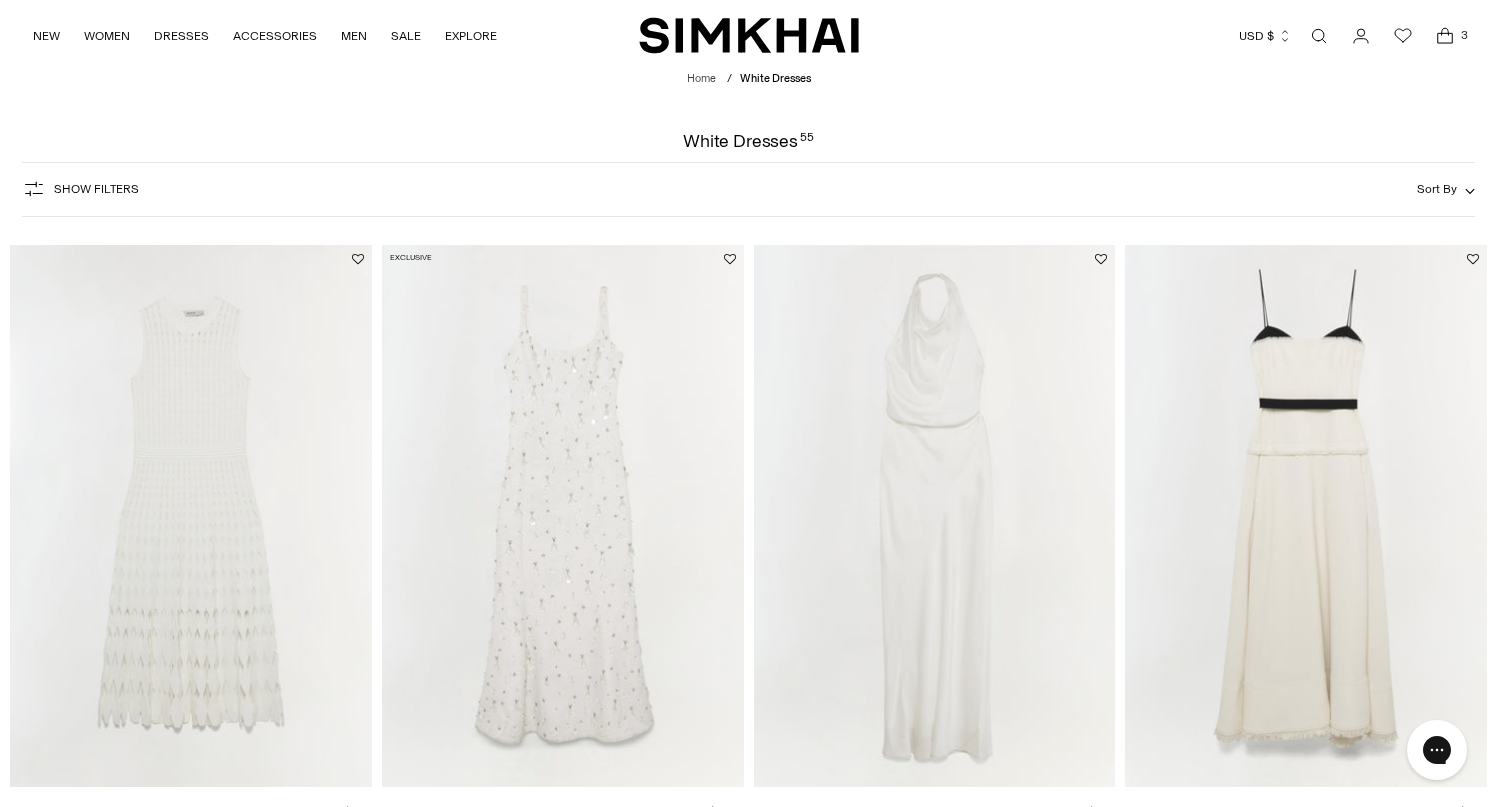 scroll, scrollTop: 0, scrollLeft: 0, axis: both 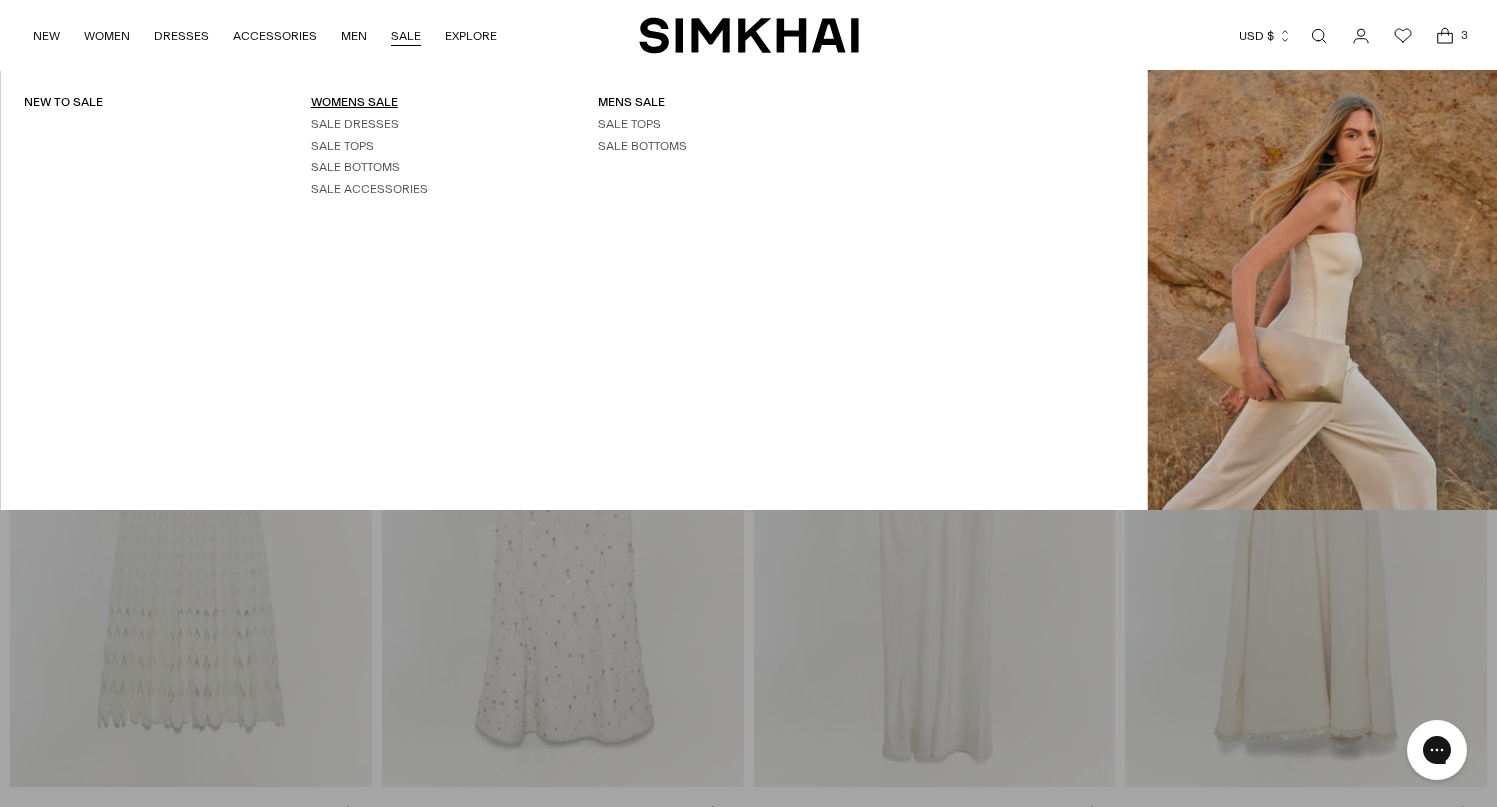 click on "WOMENS SALE" at bounding box center [354, 102] 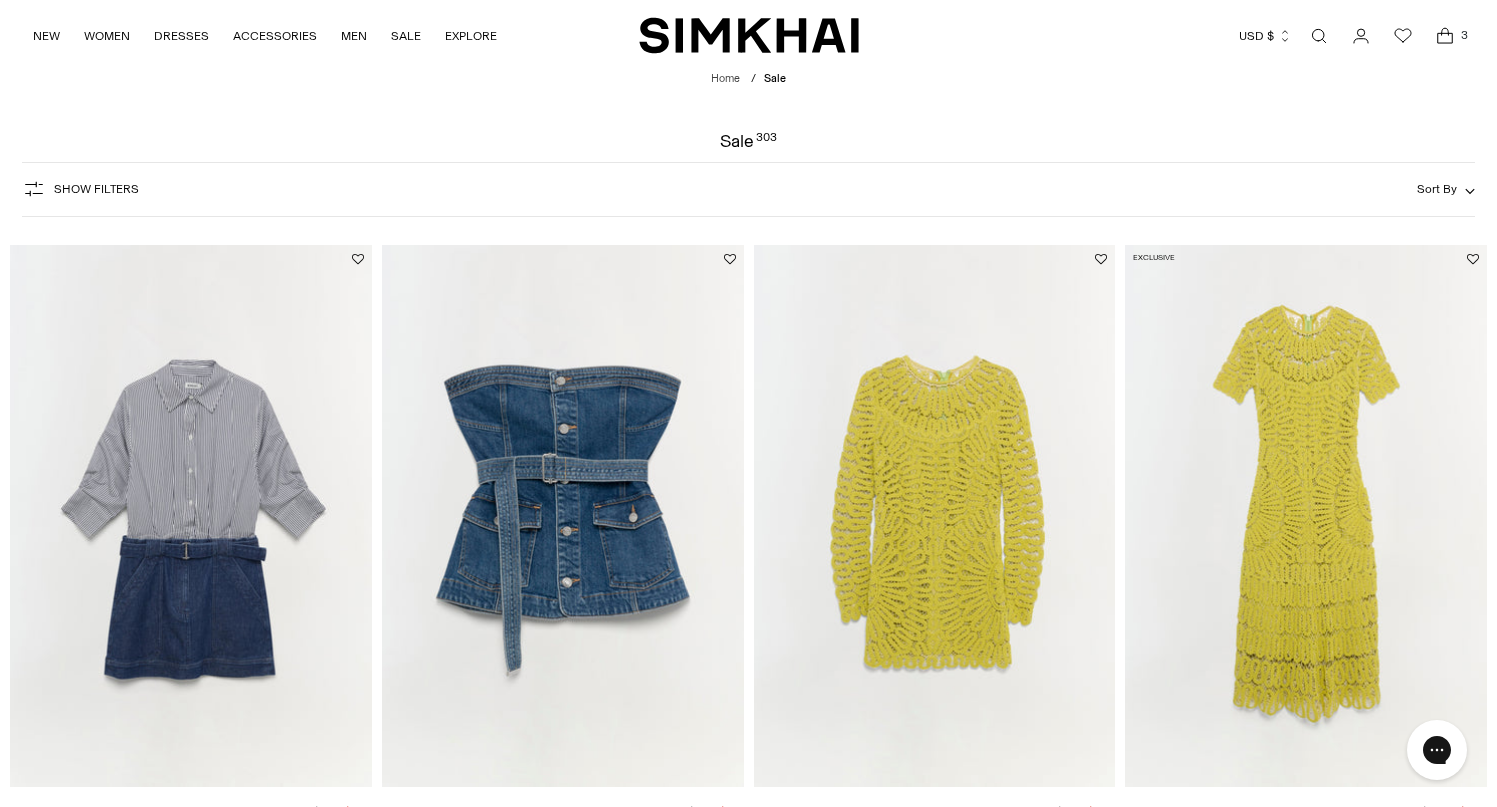 scroll, scrollTop: 0, scrollLeft: 0, axis: both 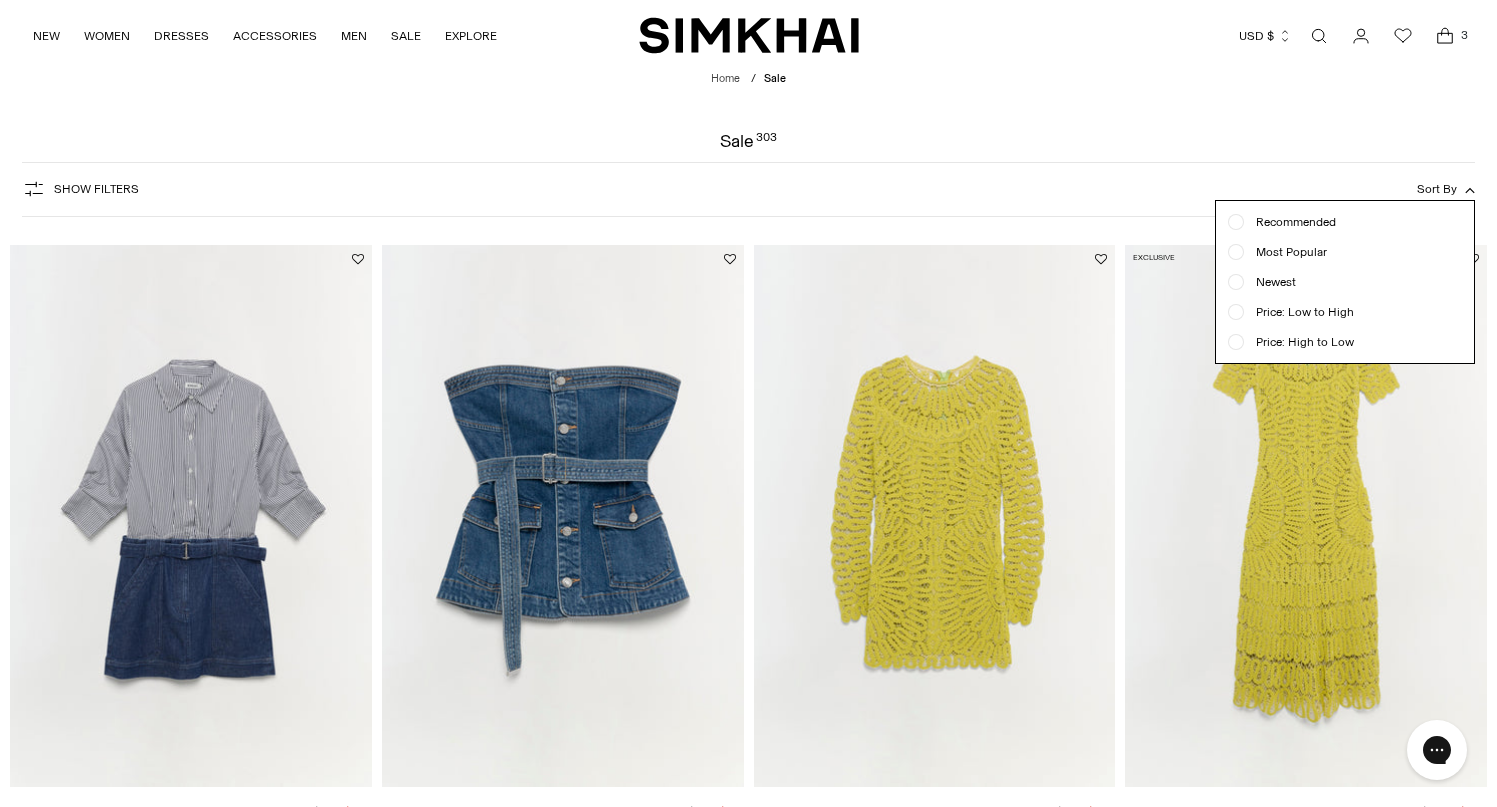 click at bounding box center (1236, 342) 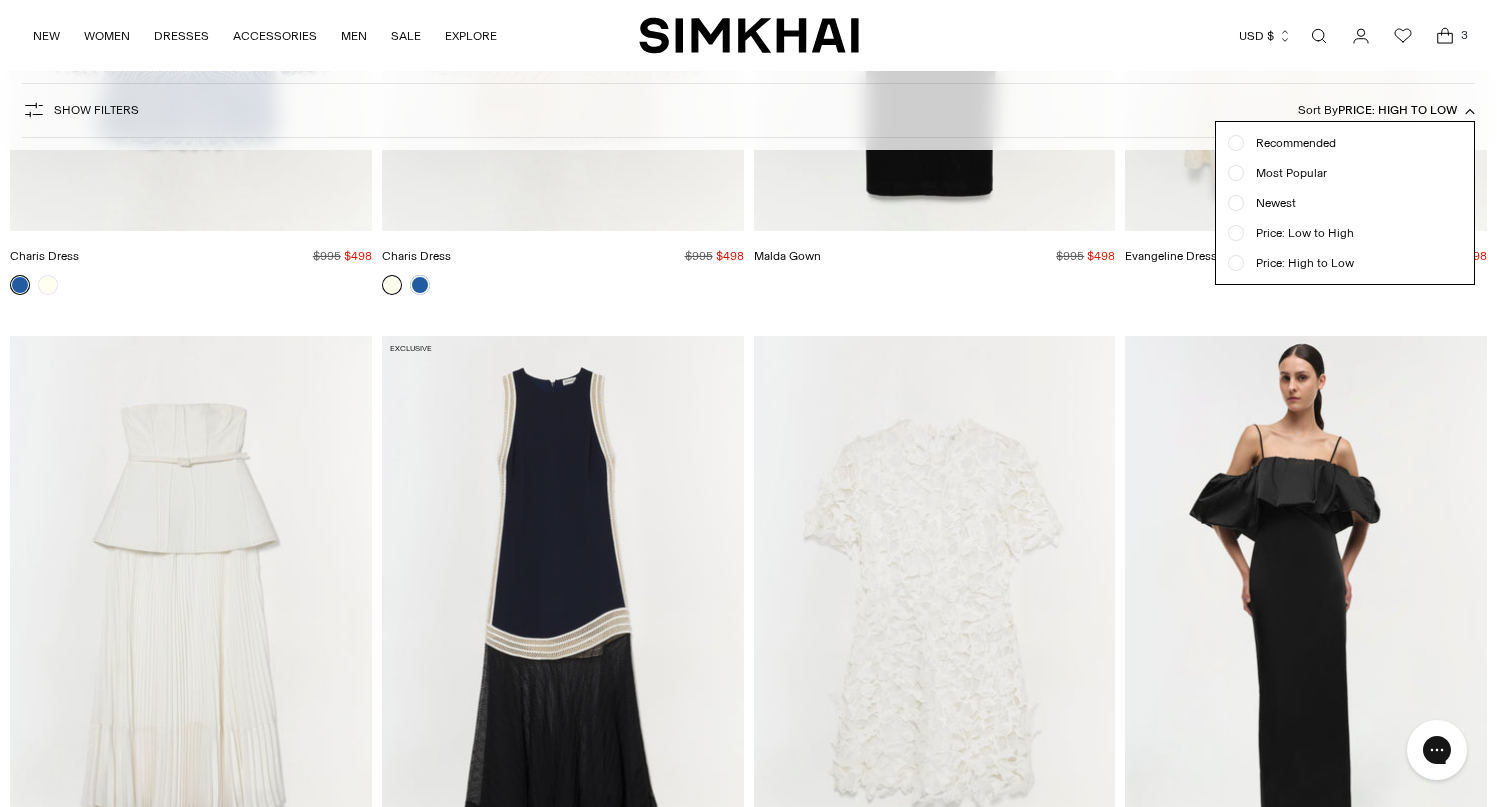 scroll, scrollTop: 2657, scrollLeft: 0, axis: vertical 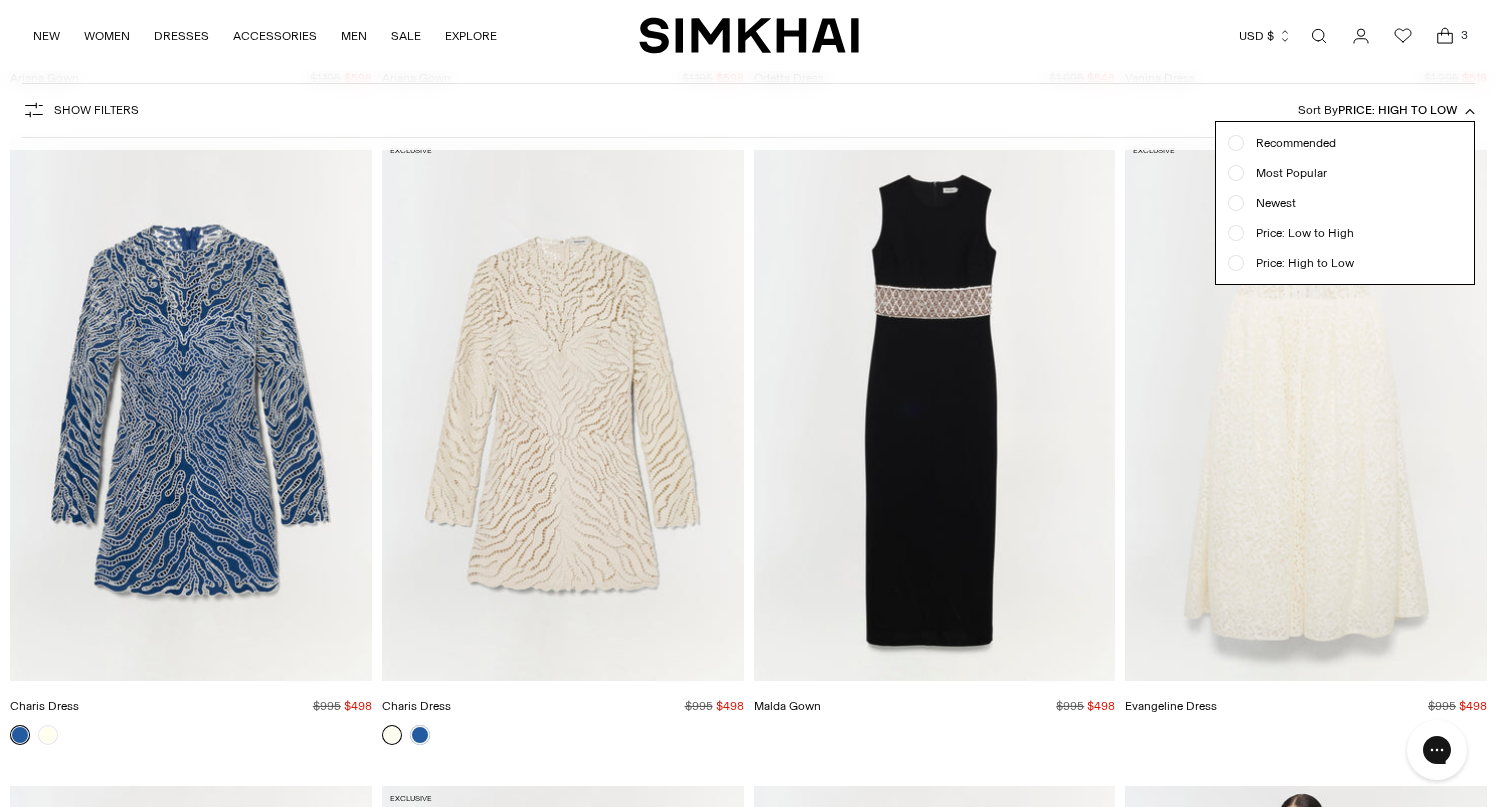 click on "Currency
USD $
Albania (ALL
L)
Algeria (DZD
د.ج)
Andorra (EUR
€)
Angola (AOA
Kz)
Anguilla (XCD
$)" at bounding box center [1162, 36] 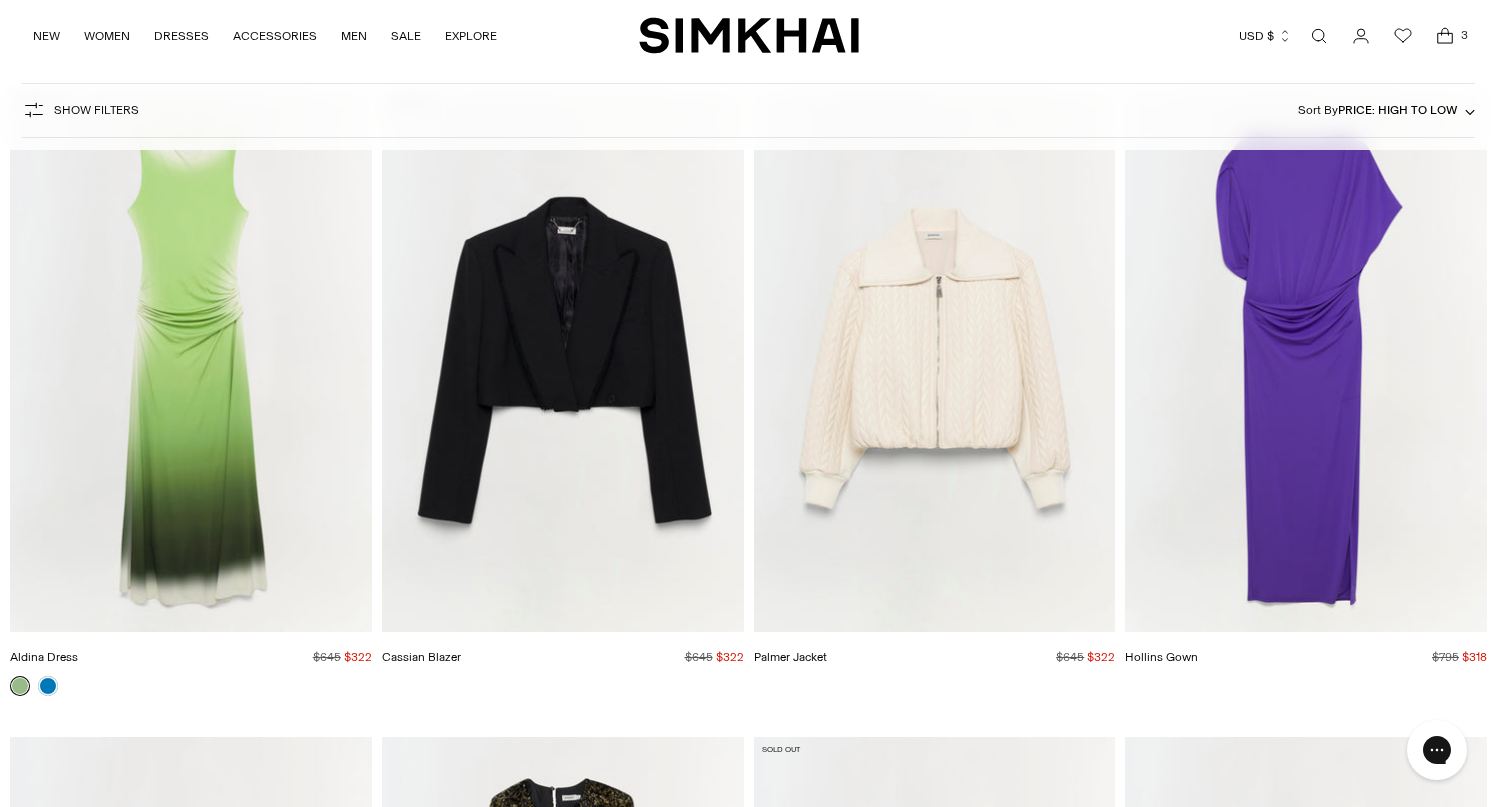 scroll, scrollTop: 11733, scrollLeft: 0, axis: vertical 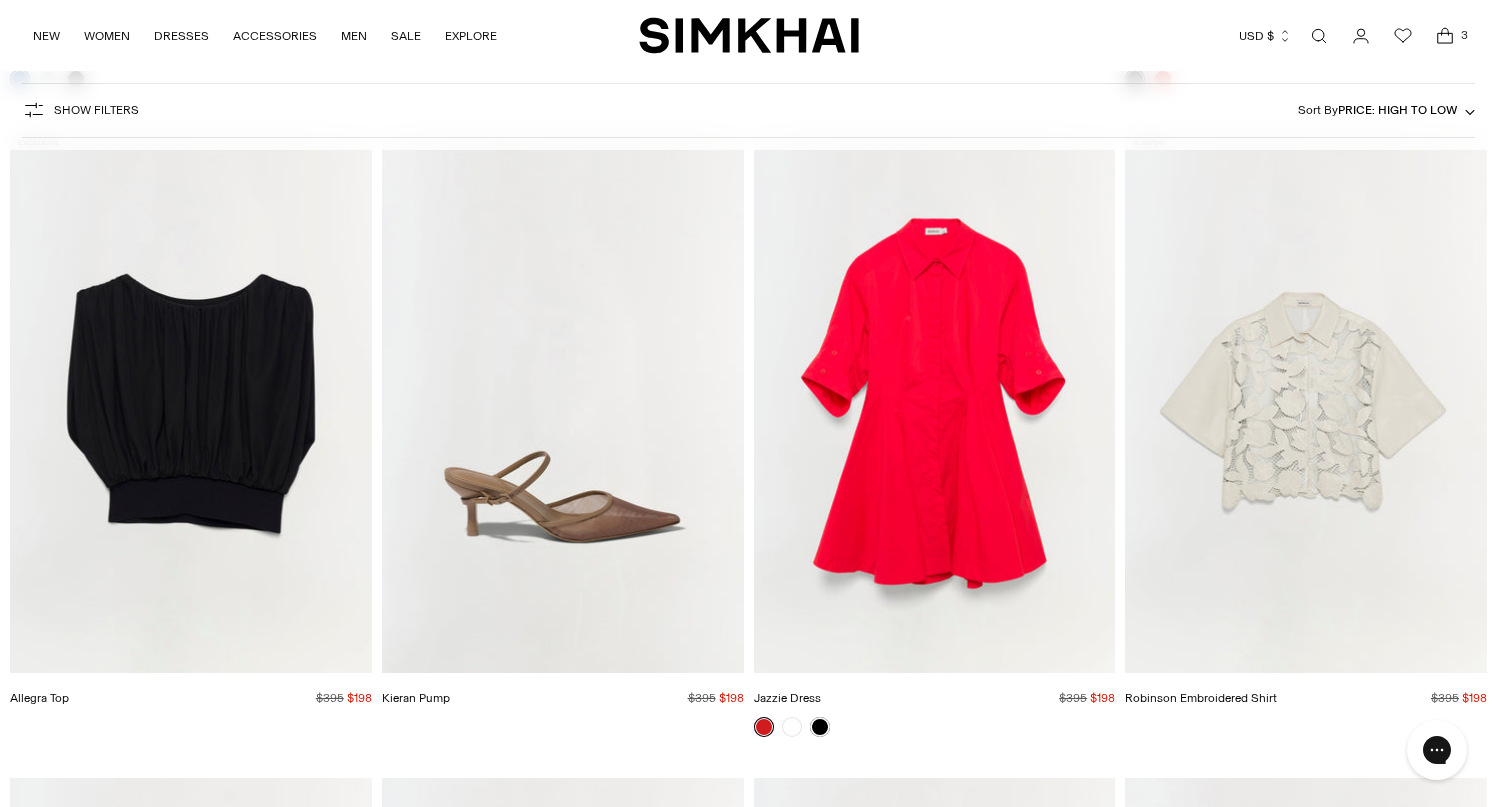click at bounding box center (0, 0) 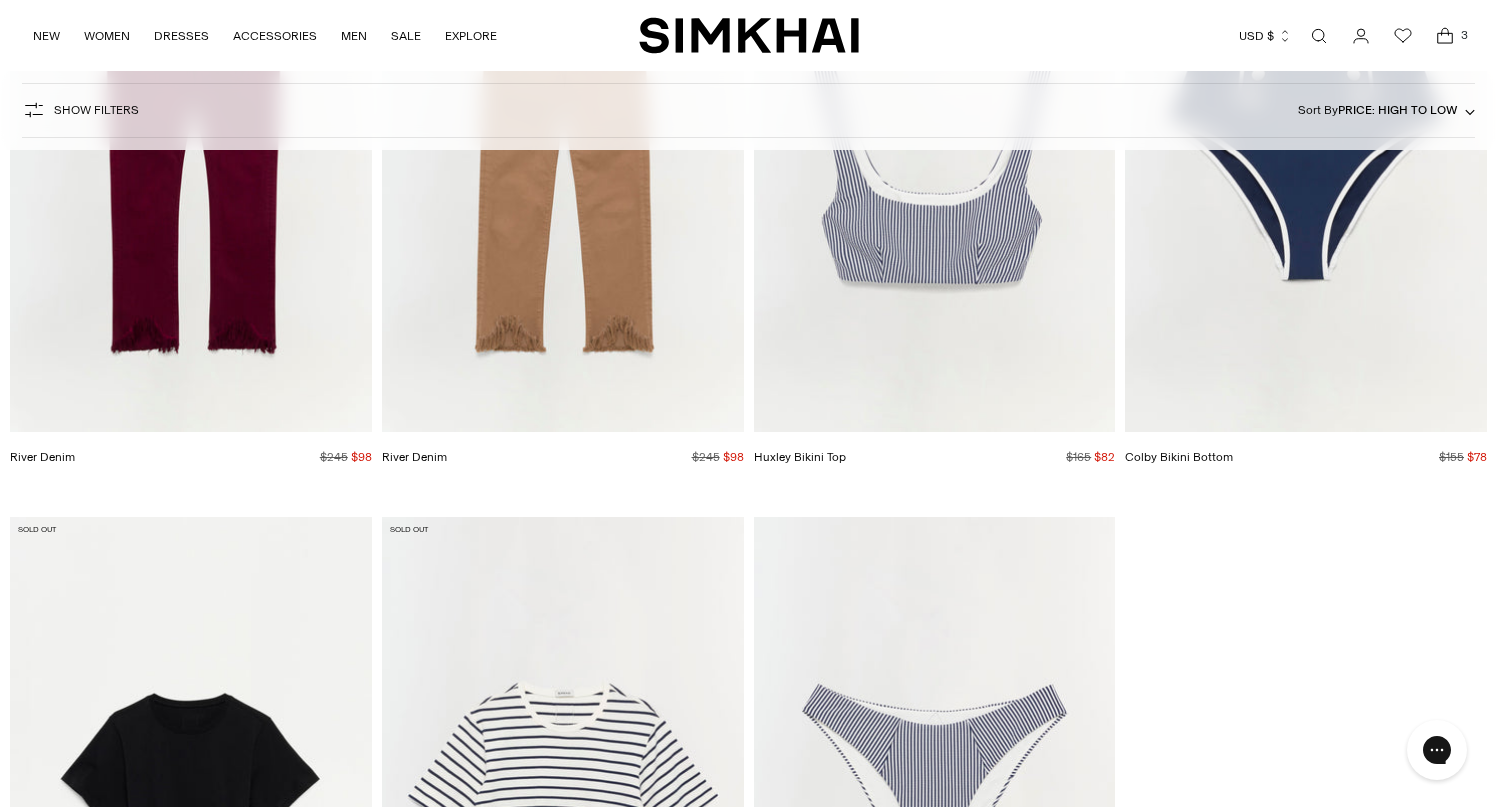 scroll, scrollTop: 48398, scrollLeft: 0, axis: vertical 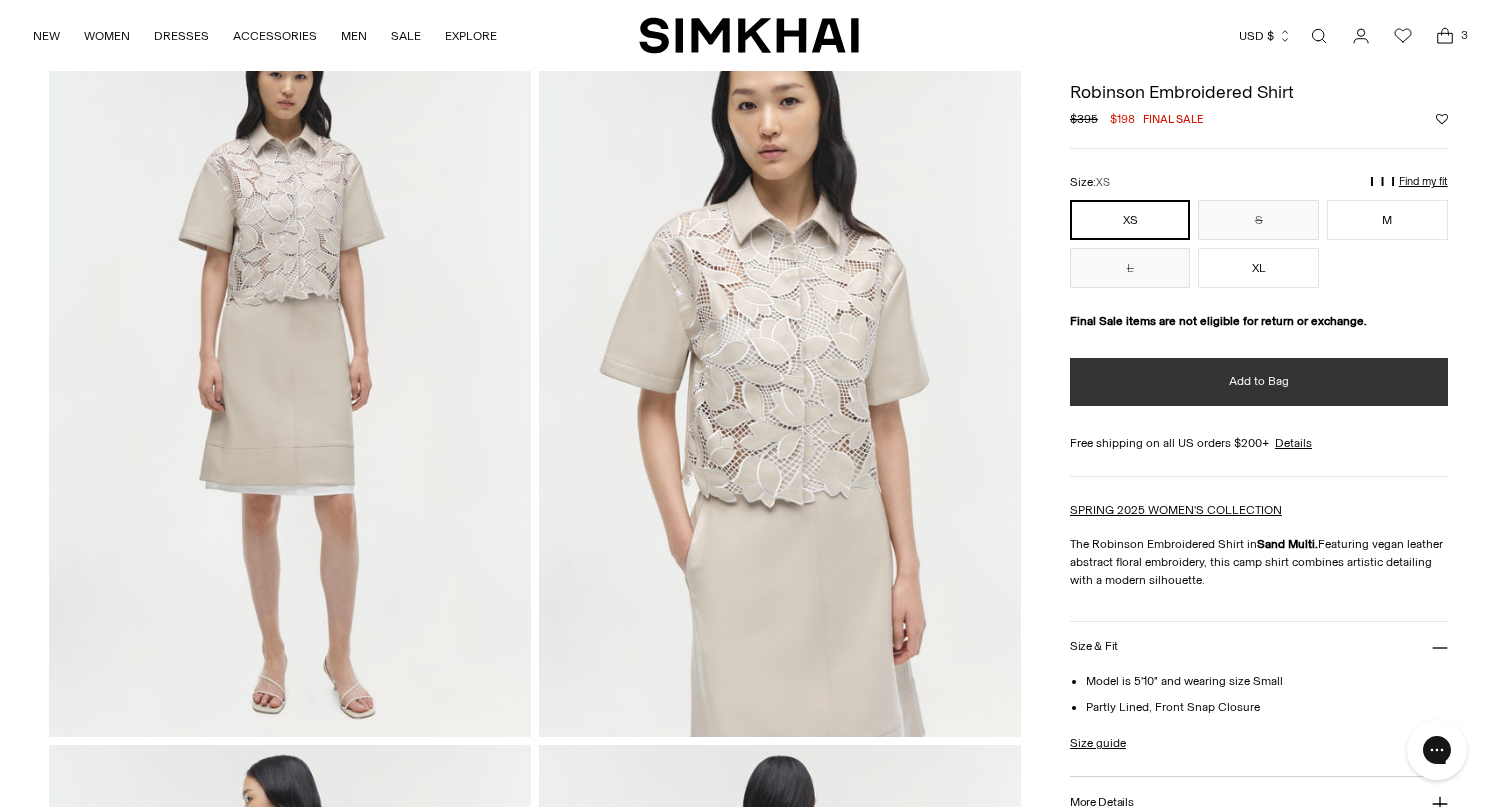click on "Add to Bag" at bounding box center (1259, 382) 